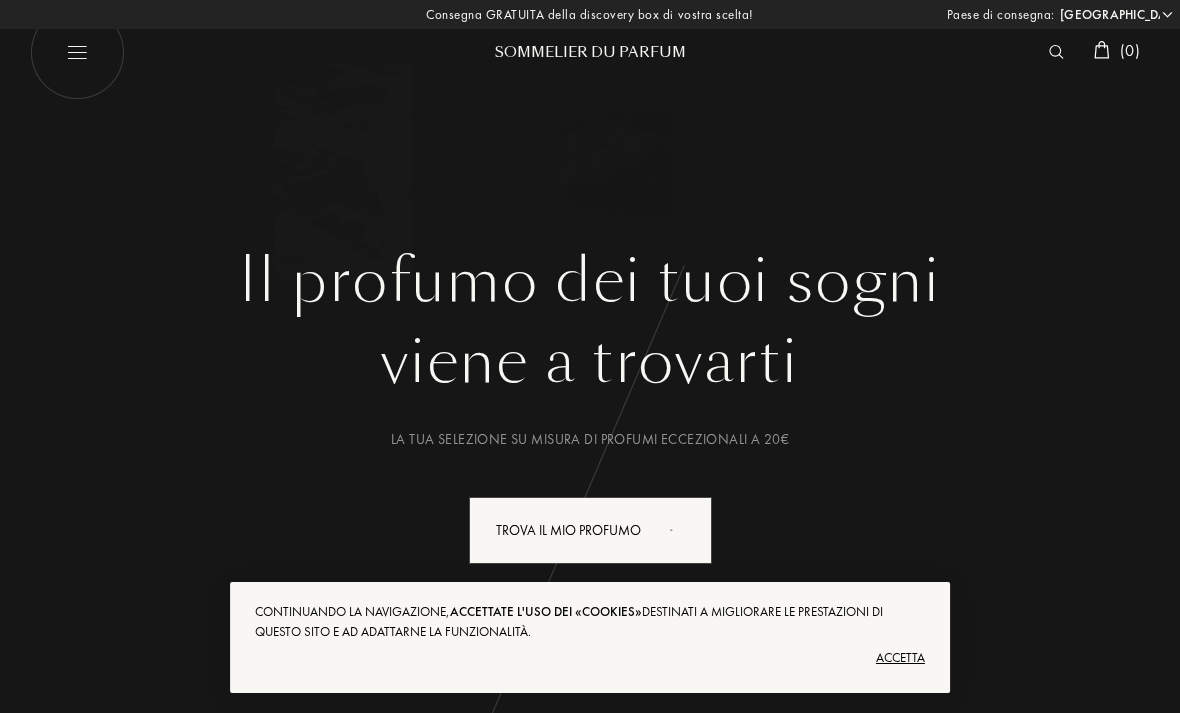select on "IT" 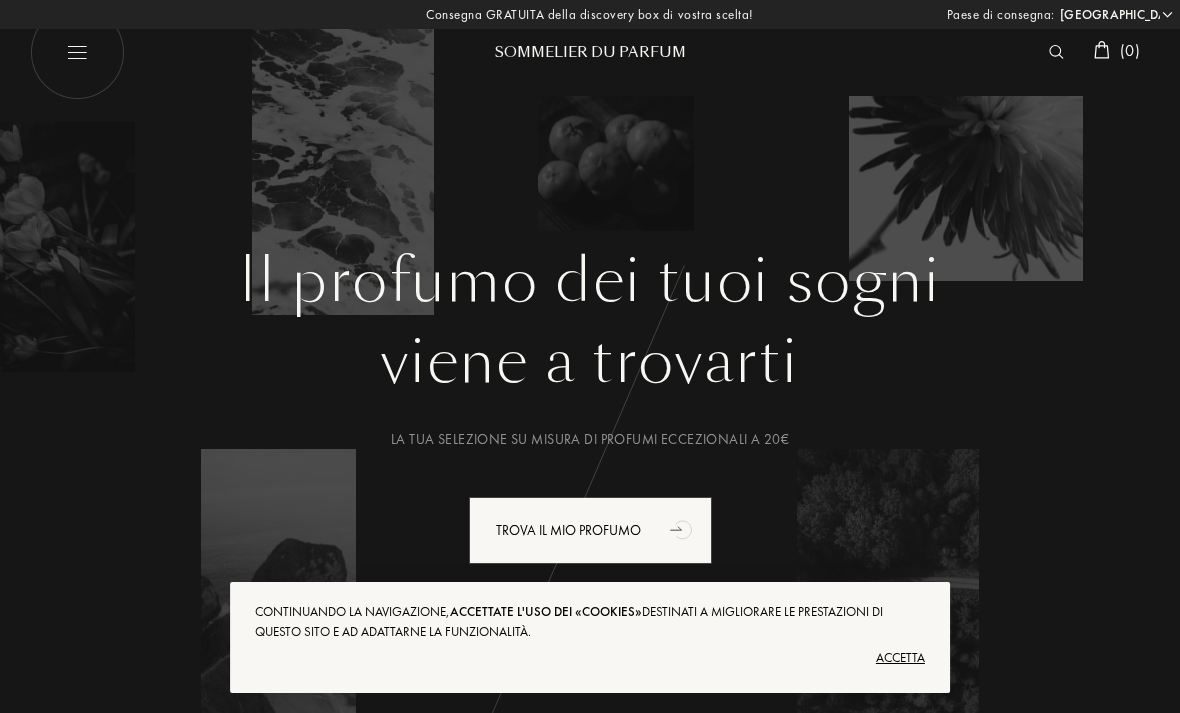 click on "Accetta" at bounding box center [590, 658] 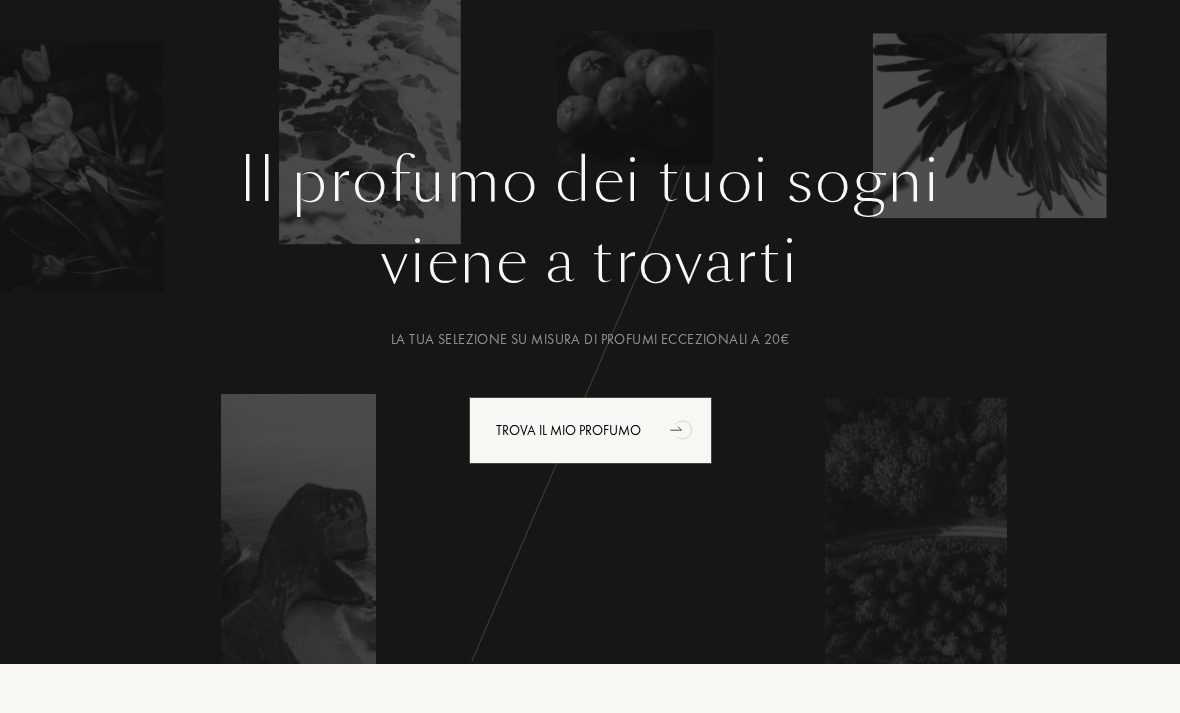 scroll, scrollTop: 98, scrollLeft: 0, axis: vertical 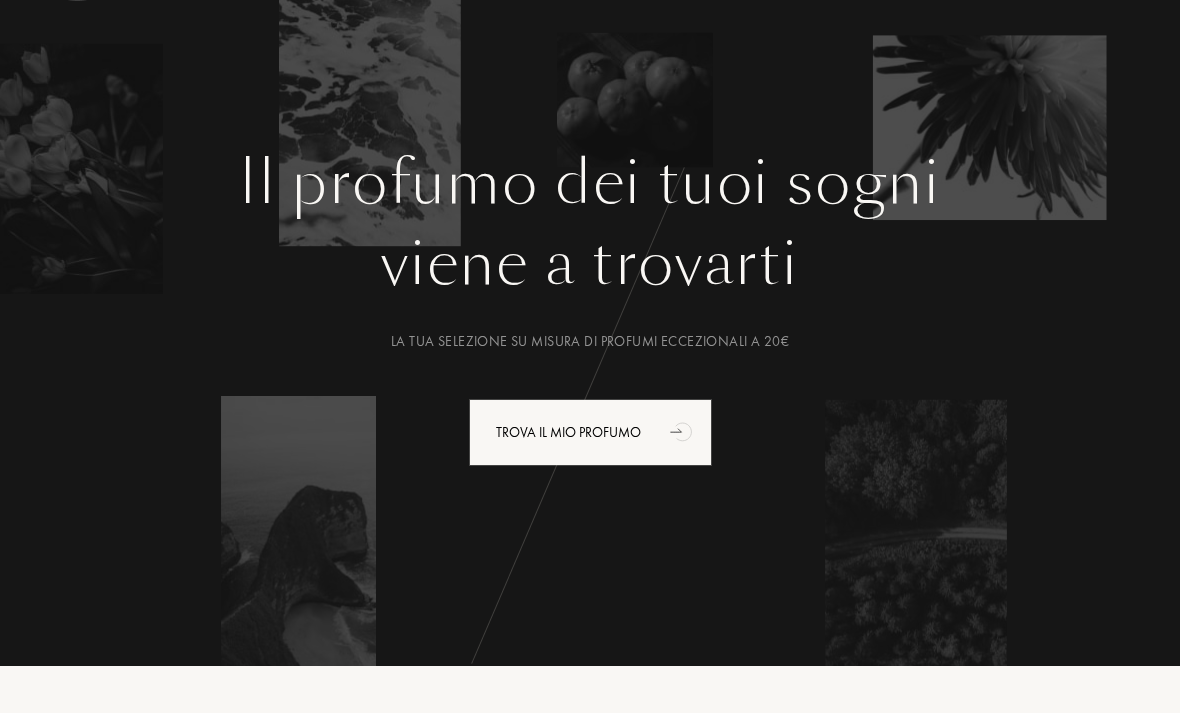 click on "Trova il mio profumo" at bounding box center (590, 432) 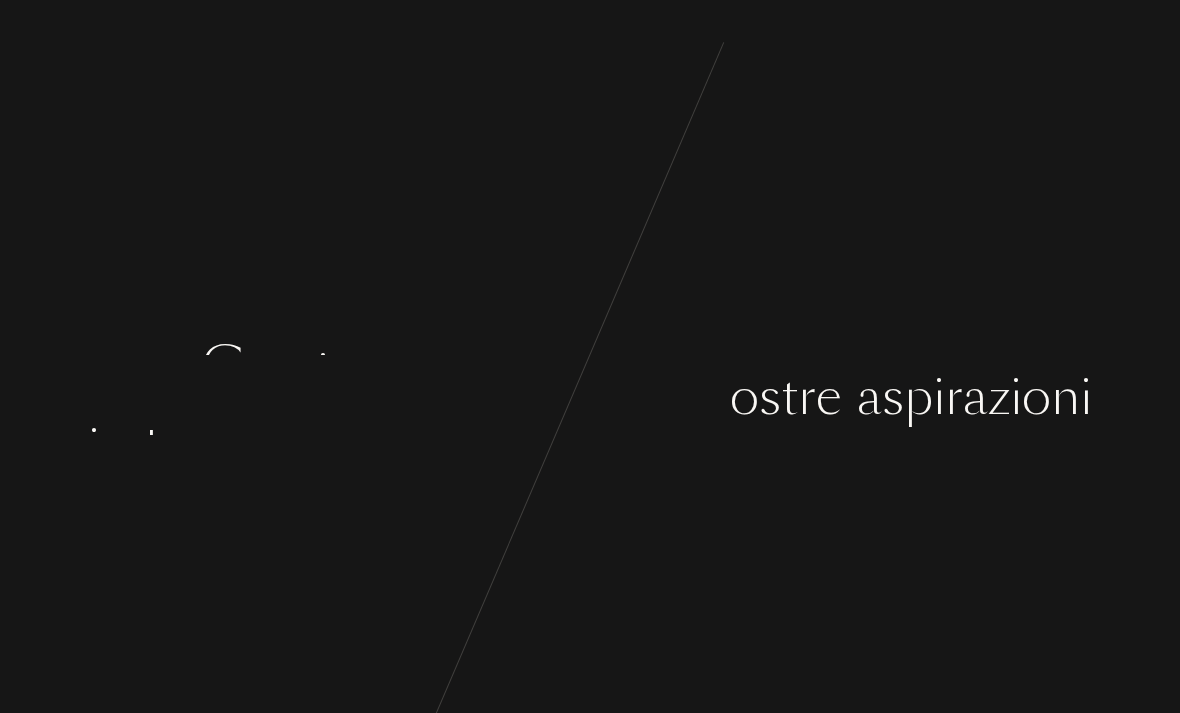 scroll, scrollTop: 0, scrollLeft: 0, axis: both 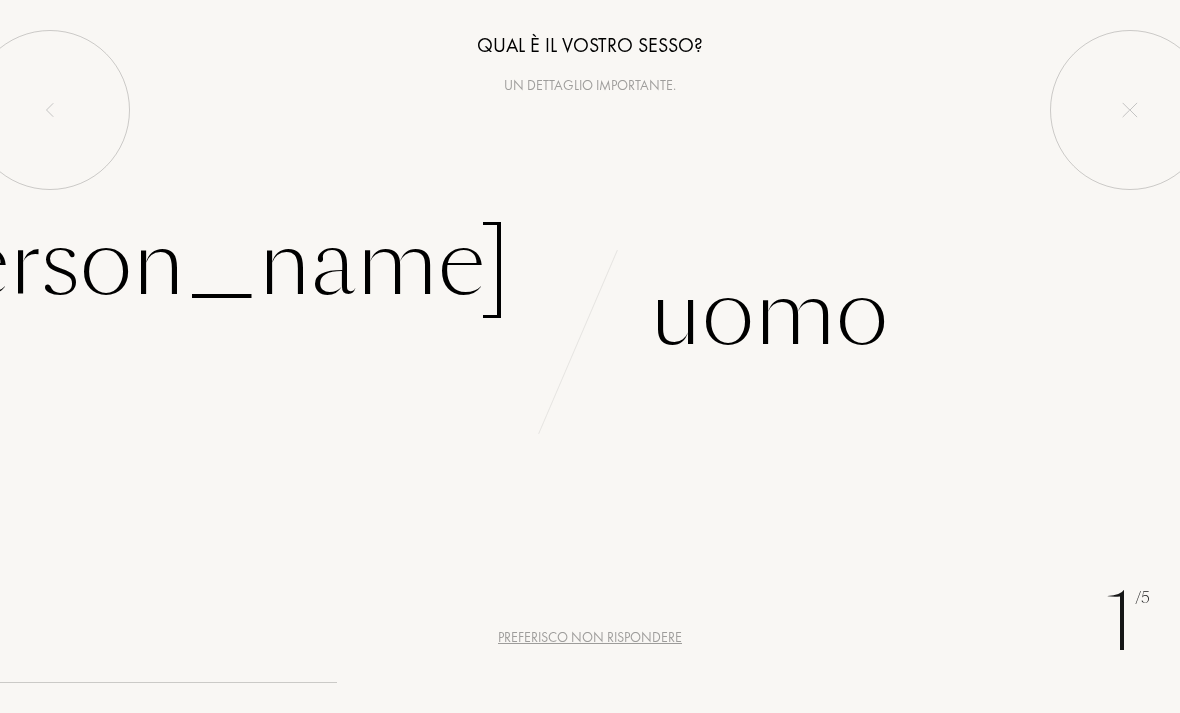 click on "[PERSON_NAME]" at bounding box center [196, 263] 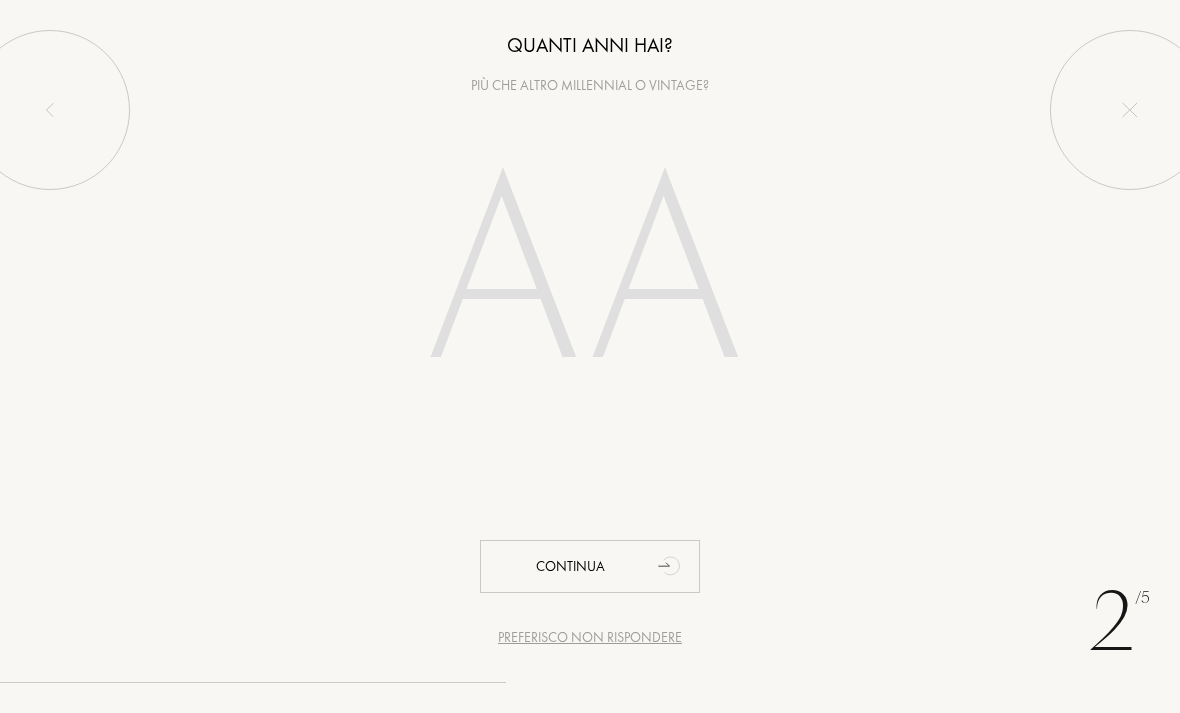 click at bounding box center [590, 278] 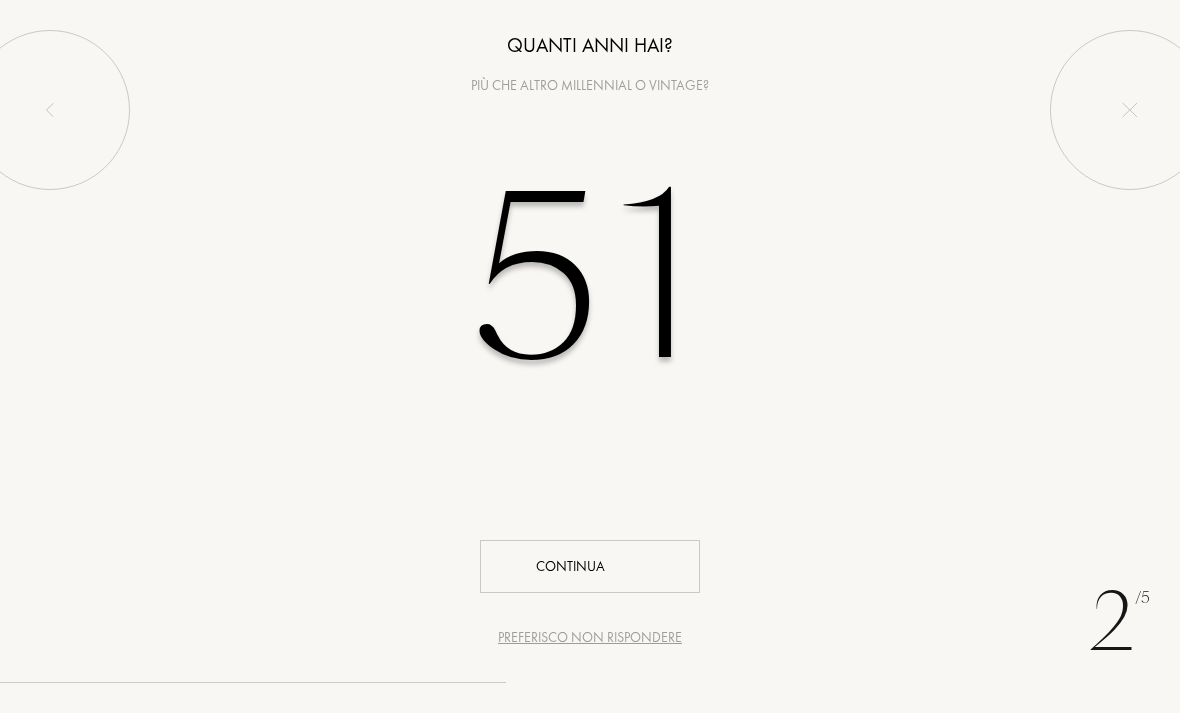 type on "51" 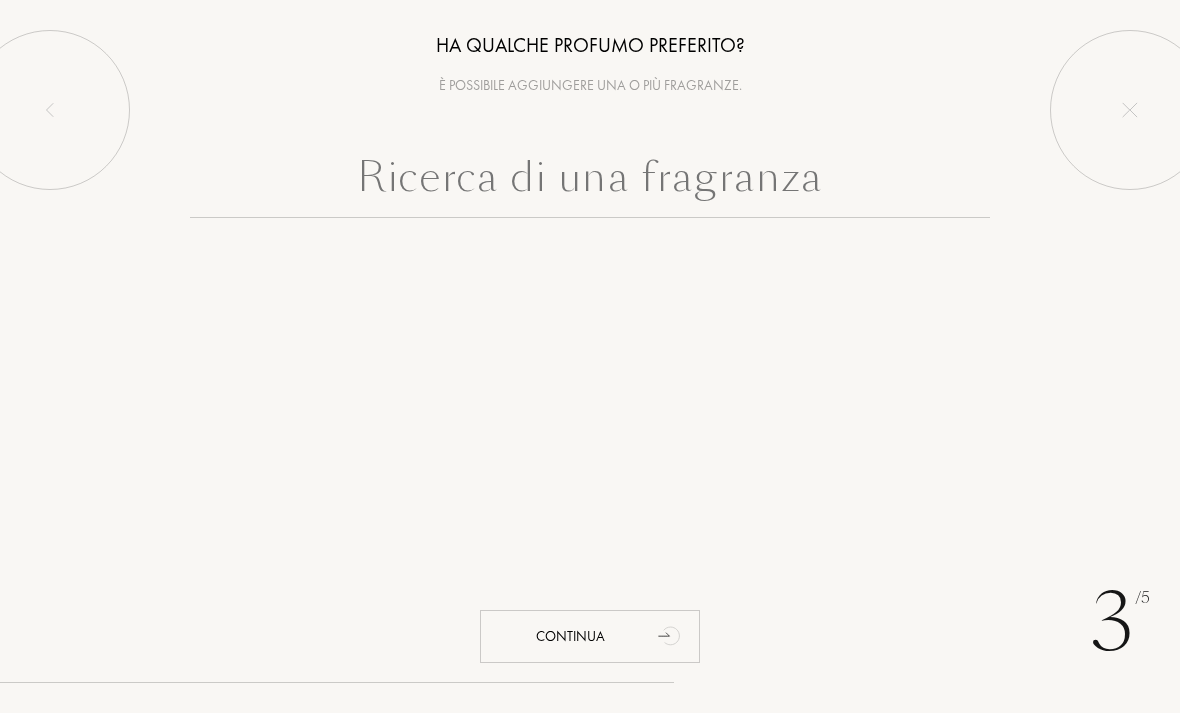 click at bounding box center [590, 182] 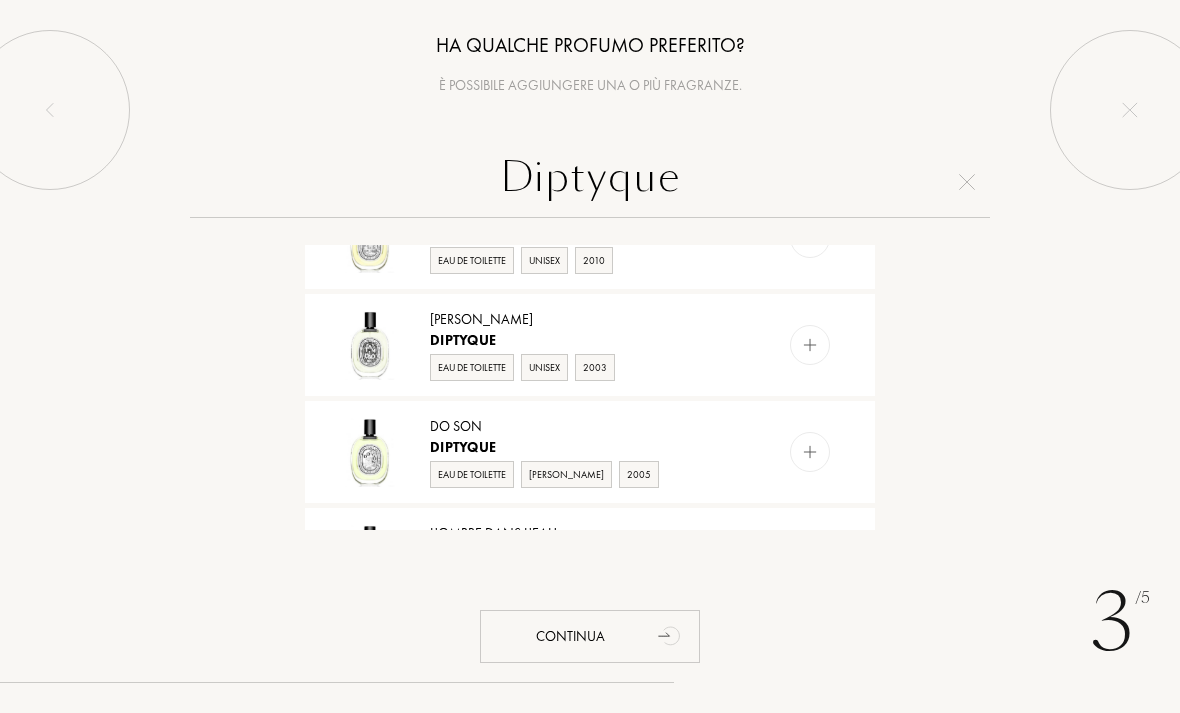 scroll, scrollTop: 171, scrollLeft: 0, axis: vertical 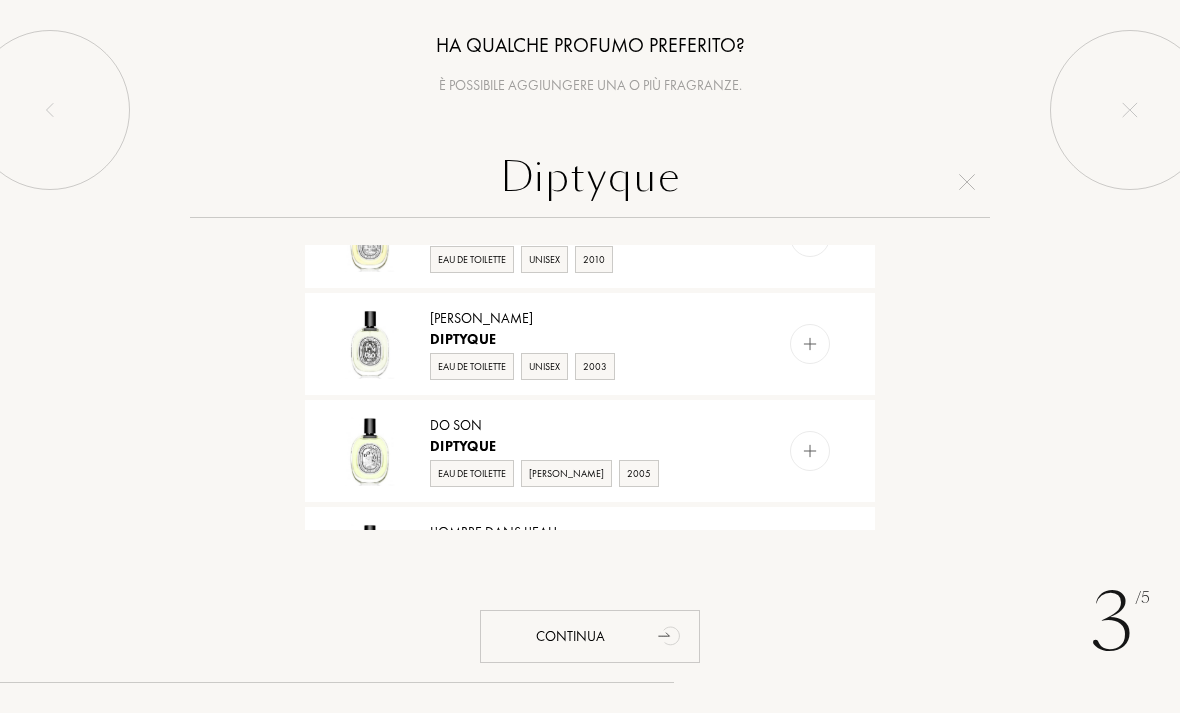type on "Diptyque" 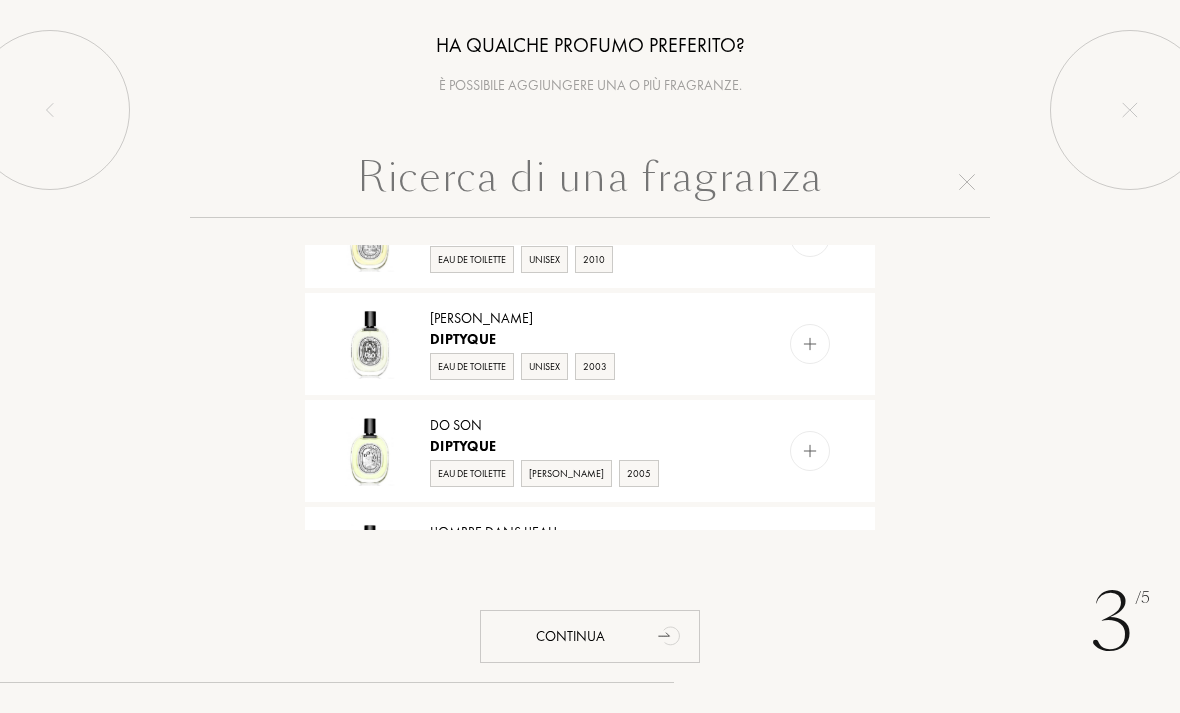 scroll, scrollTop: 0, scrollLeft: 0, axis: both 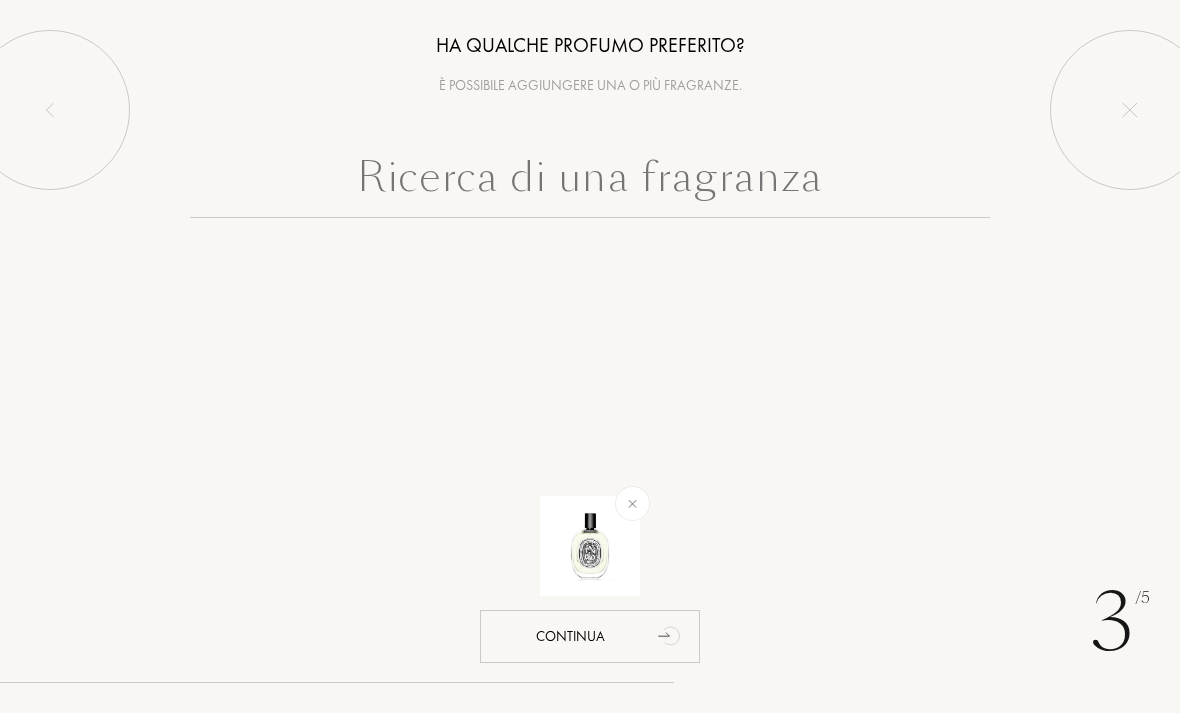 click at bounding box center (590, 182) 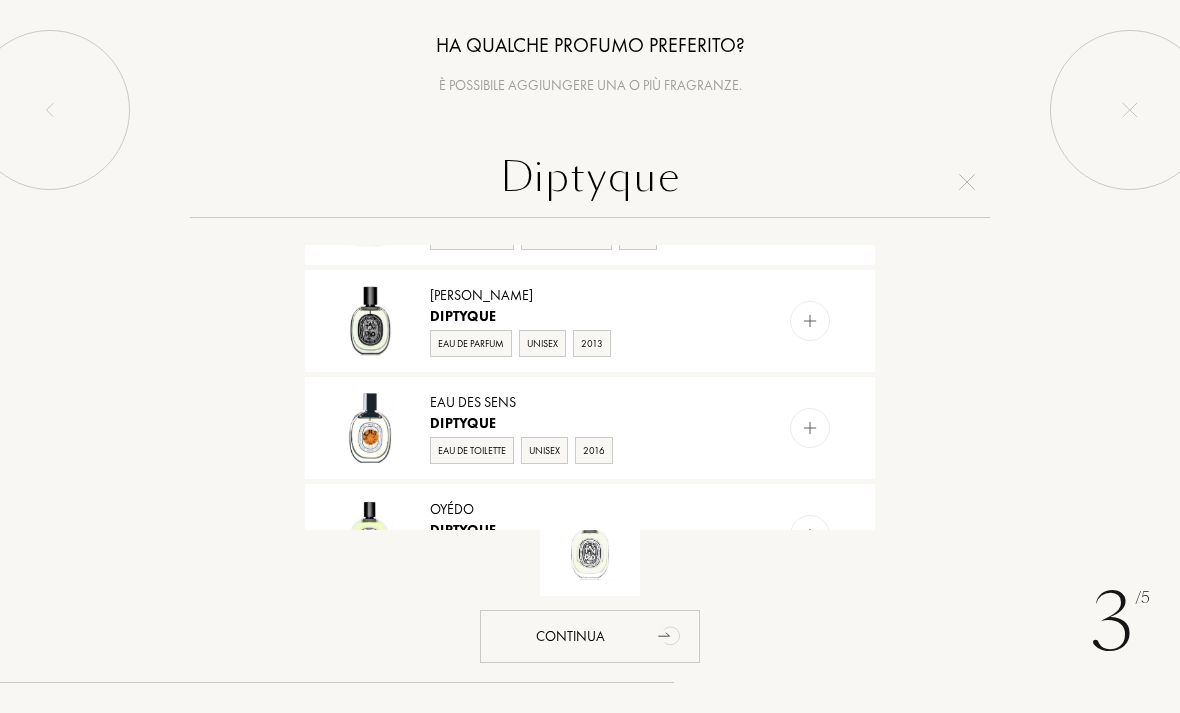 scroll, scrollTop: 620, scrollLeft: 0, axis: vertical 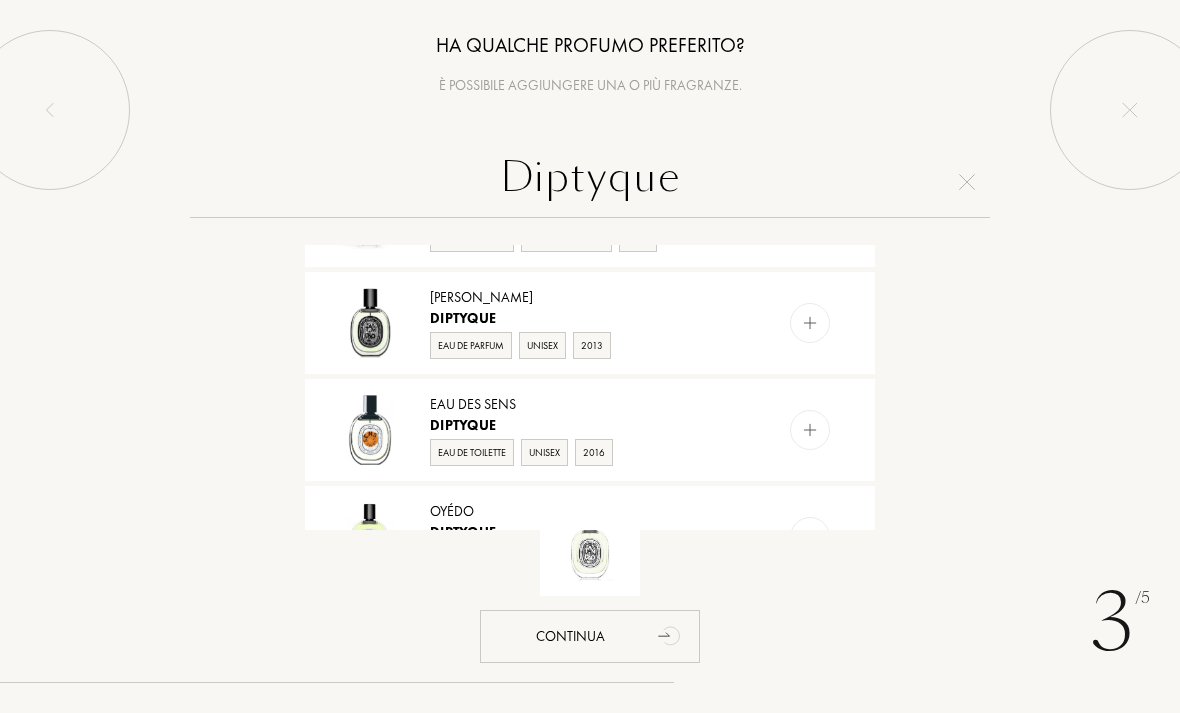 type on "Diptyque" 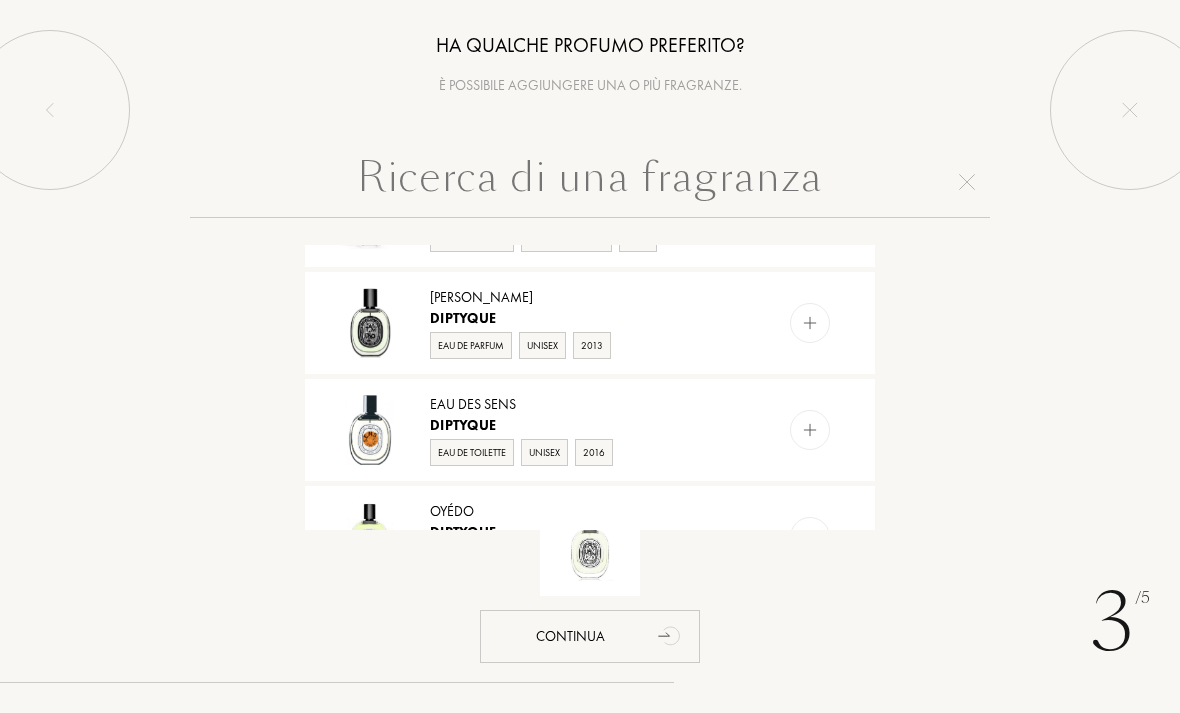 scroll, scrollTop: 0, scrollLeft: 0, axis: both 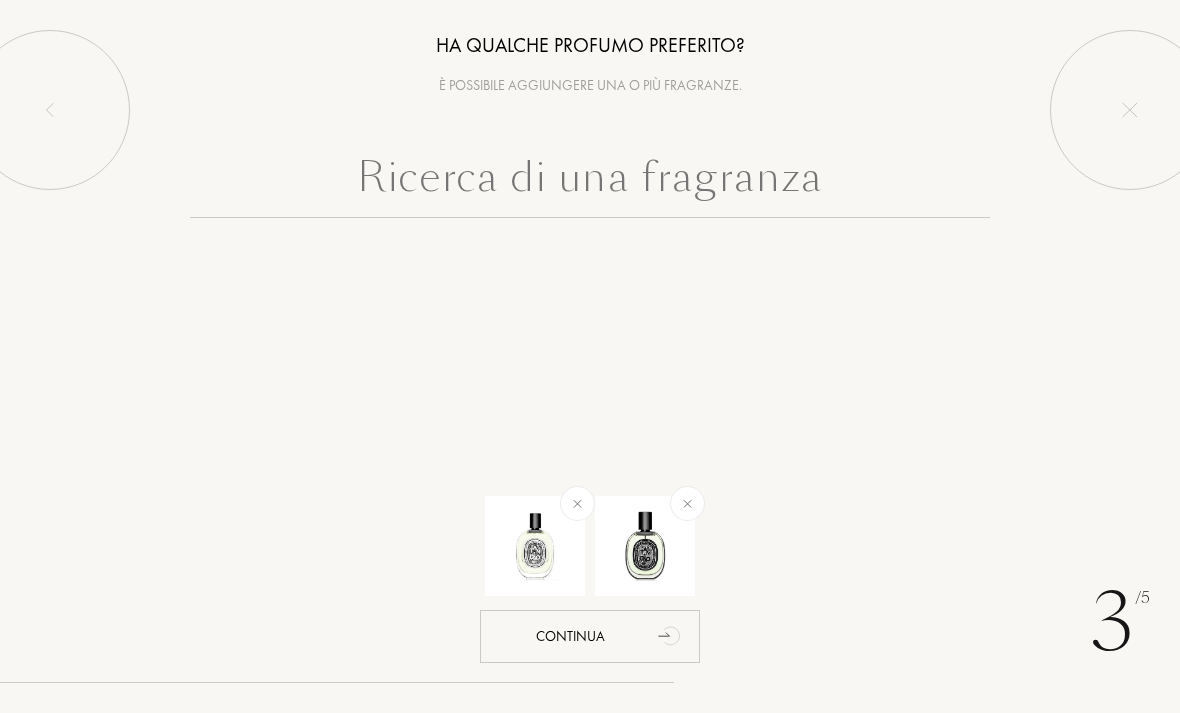 click at bounding box center (577, 503) 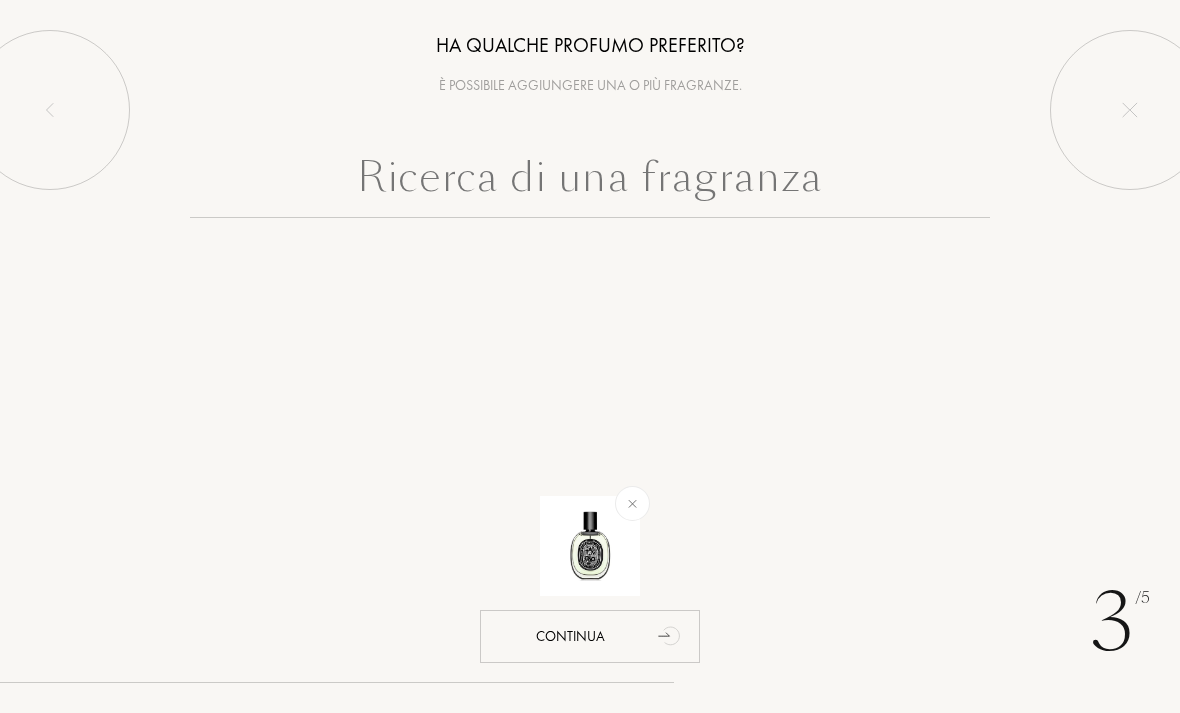 click at bounding box center [590, 182] 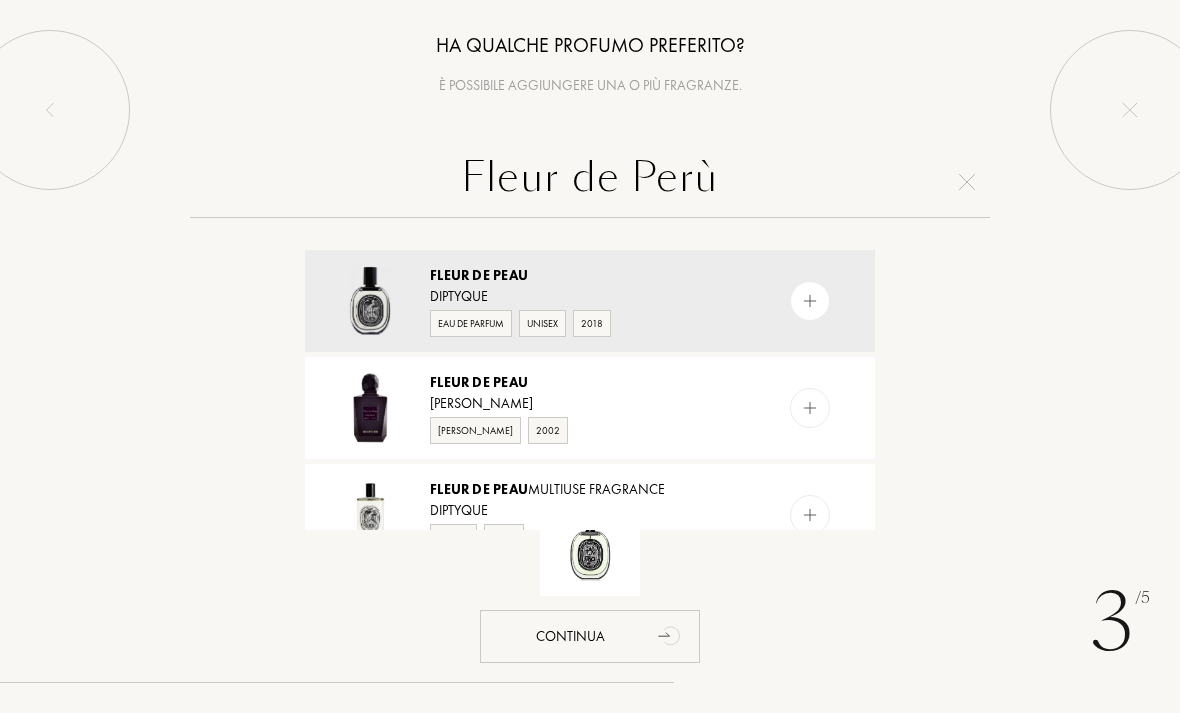 type on "Fleur de Perù" 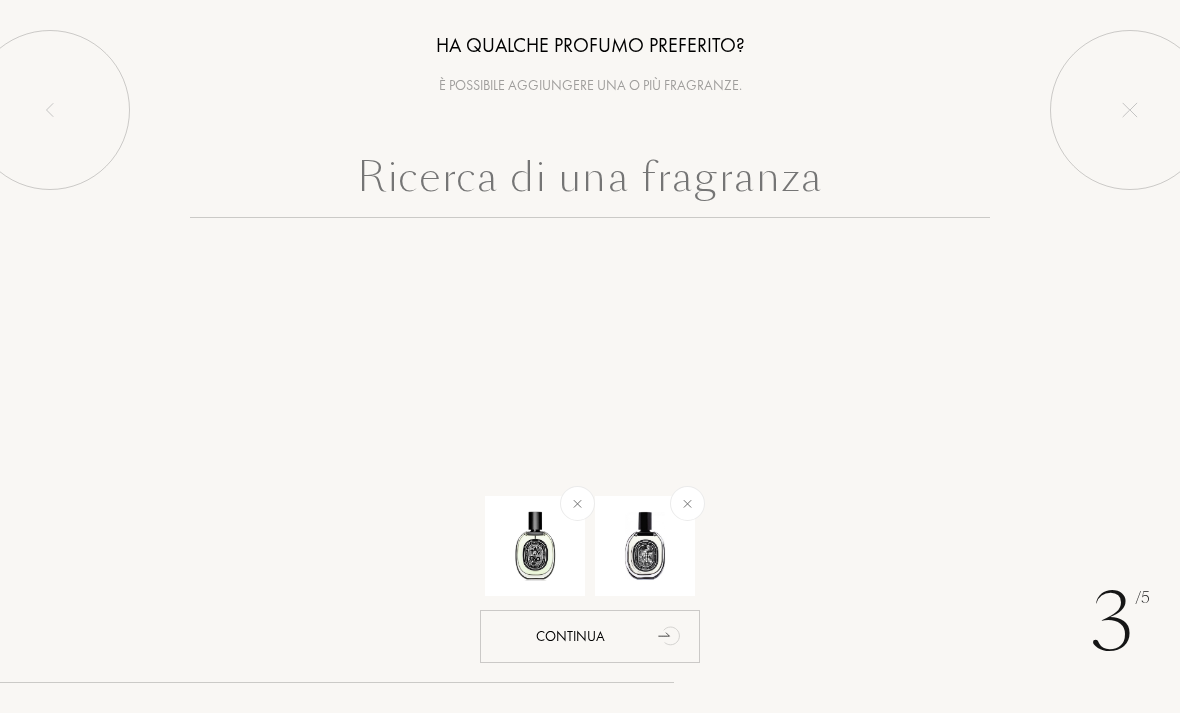 click at bounding box center [590, 182] 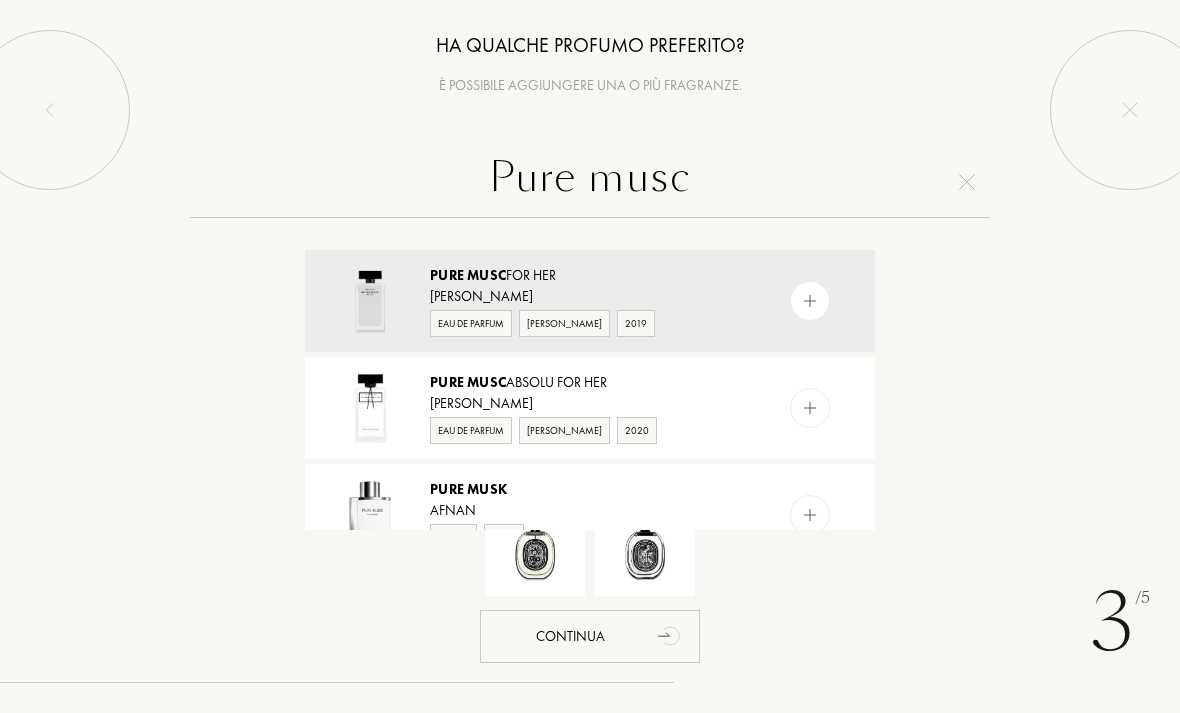 type on "Pure musc" 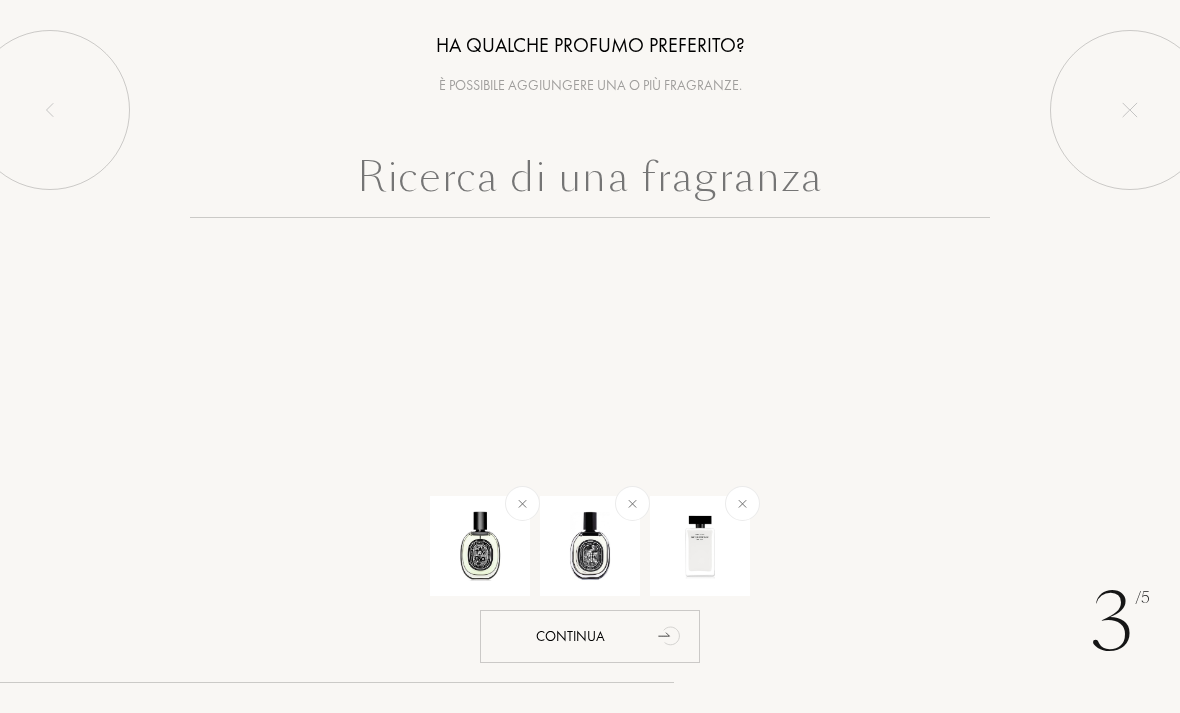 click at bounding box center [590, 182] 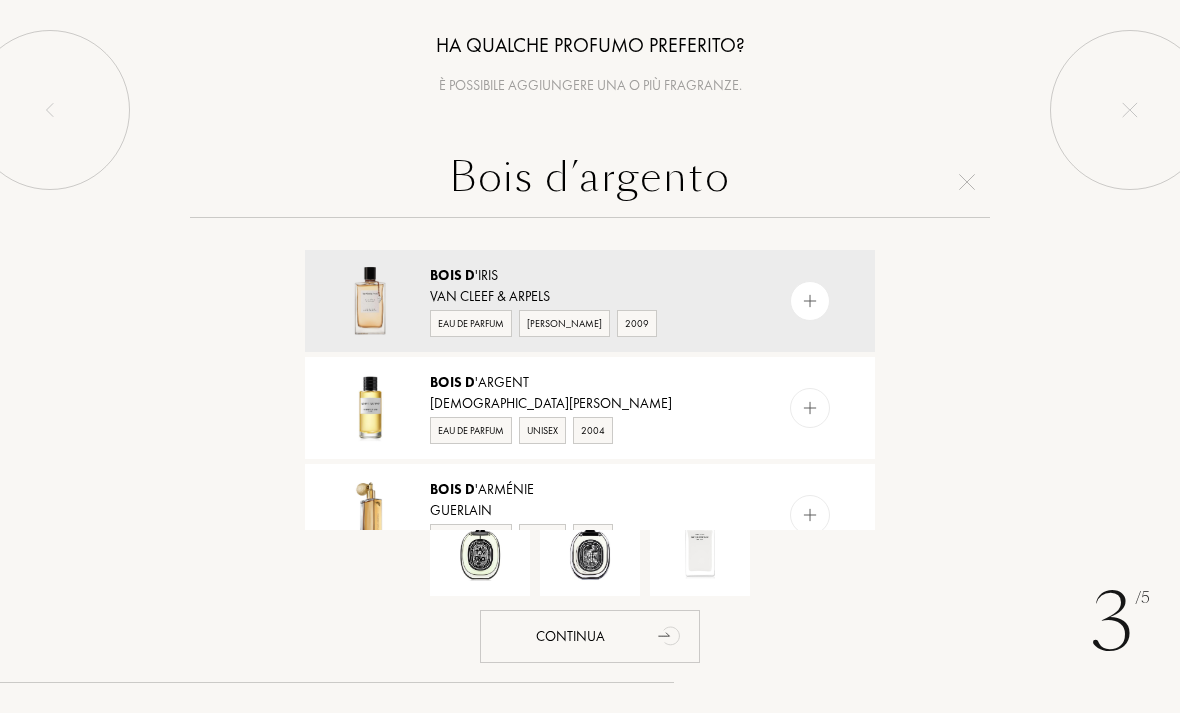 type on "Bois d’argento" 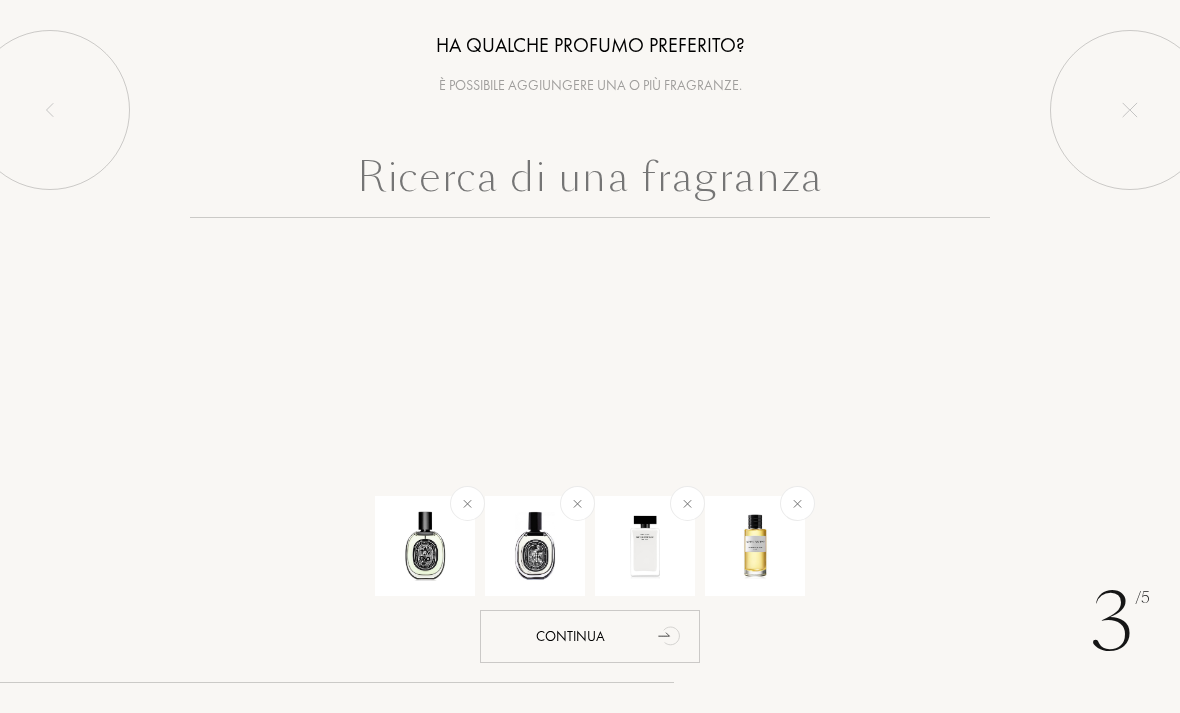 click at bounding box center (590, 182) 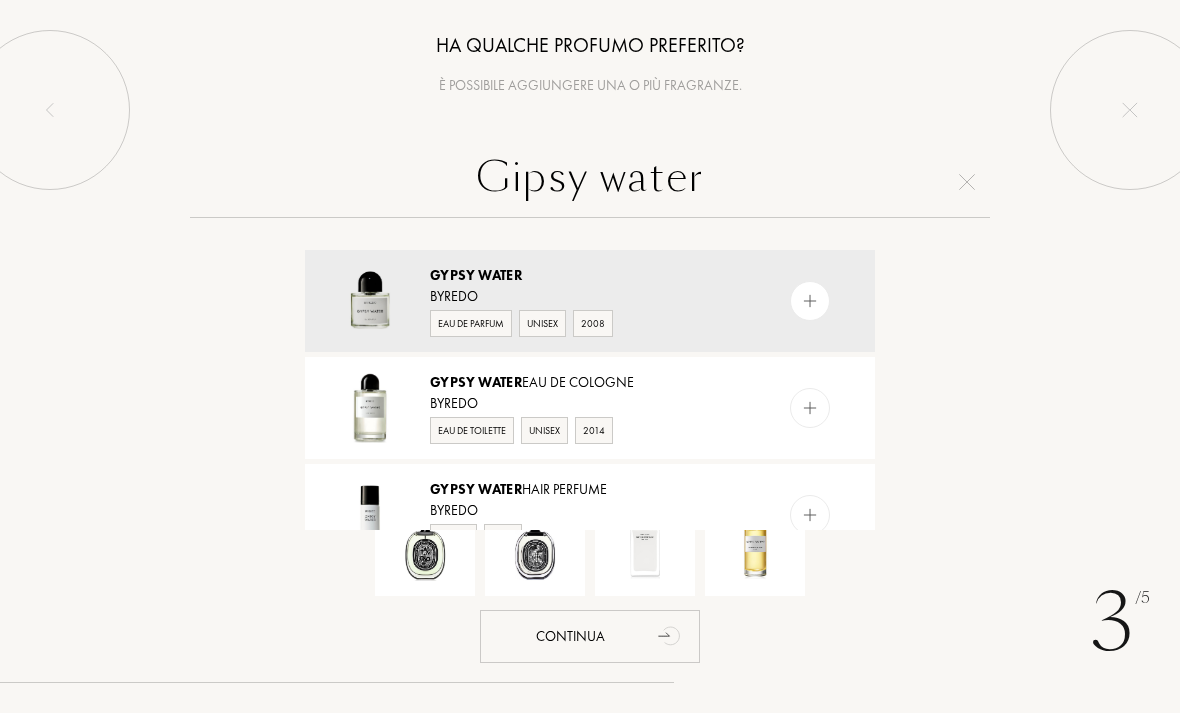type on "Gipsy water" 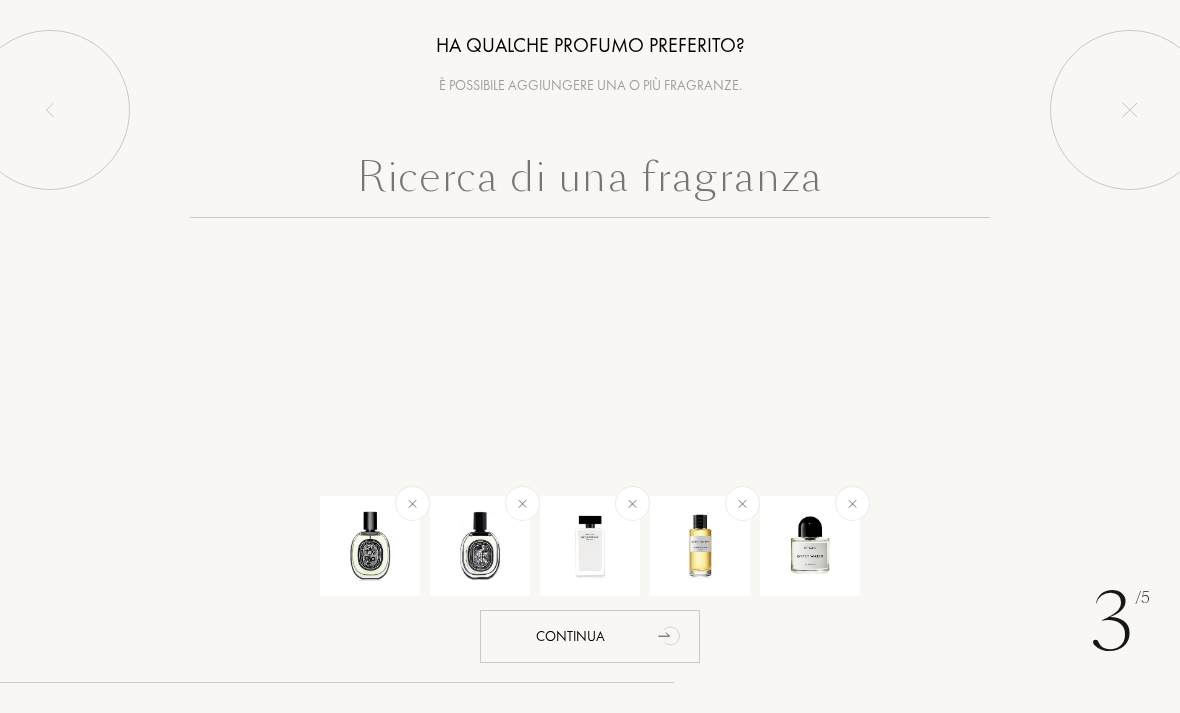 click at bounding box center [590, 182] 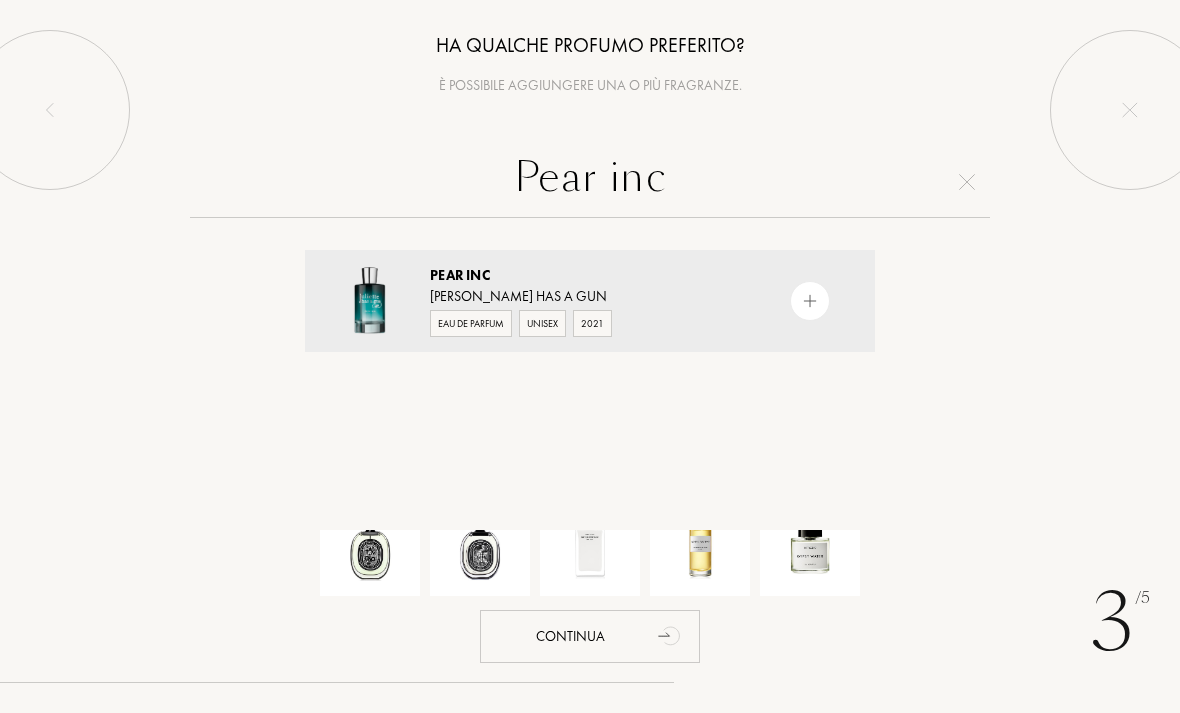 type on "Pear inc" 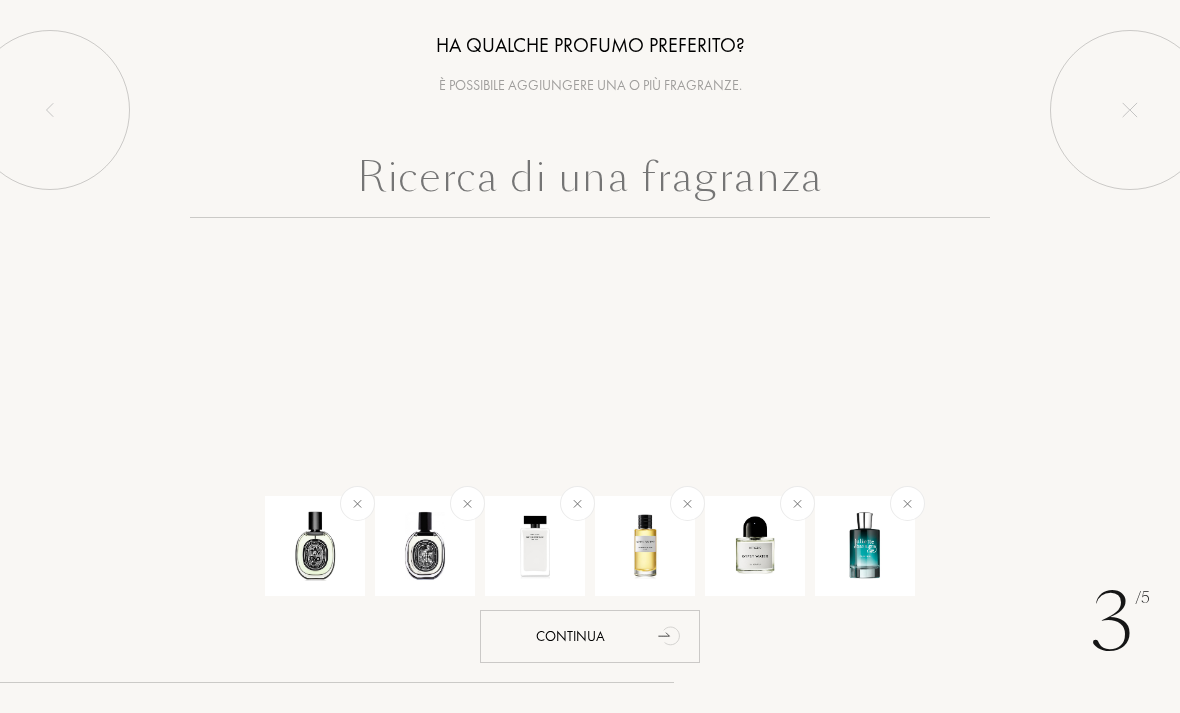 click at bounding box center [590, 182] 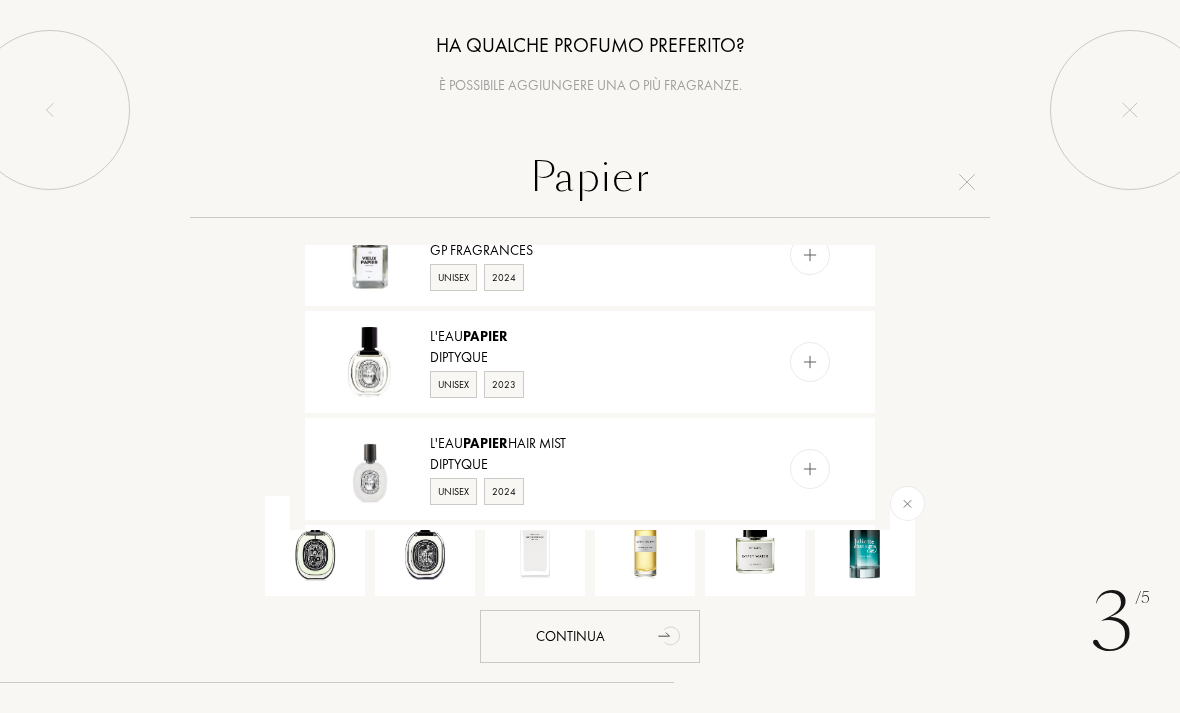 scroll, scrollTop: 369, scrollLeft: 0, axis: vertical 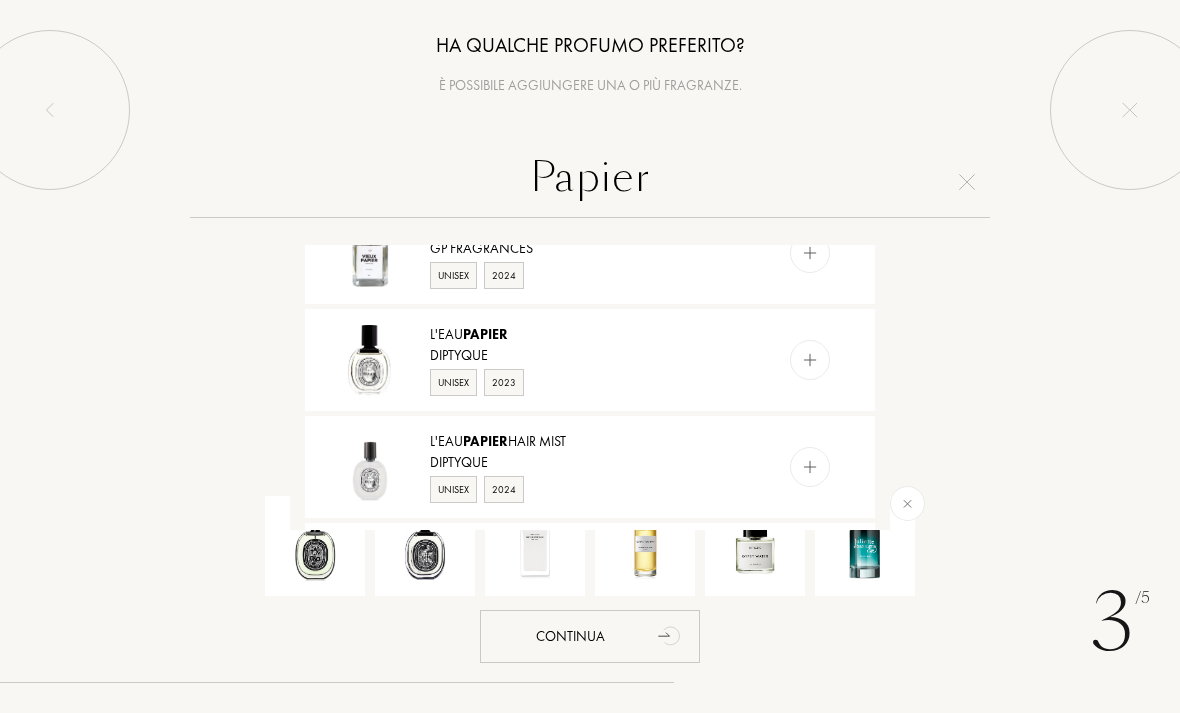 type on "Papier" 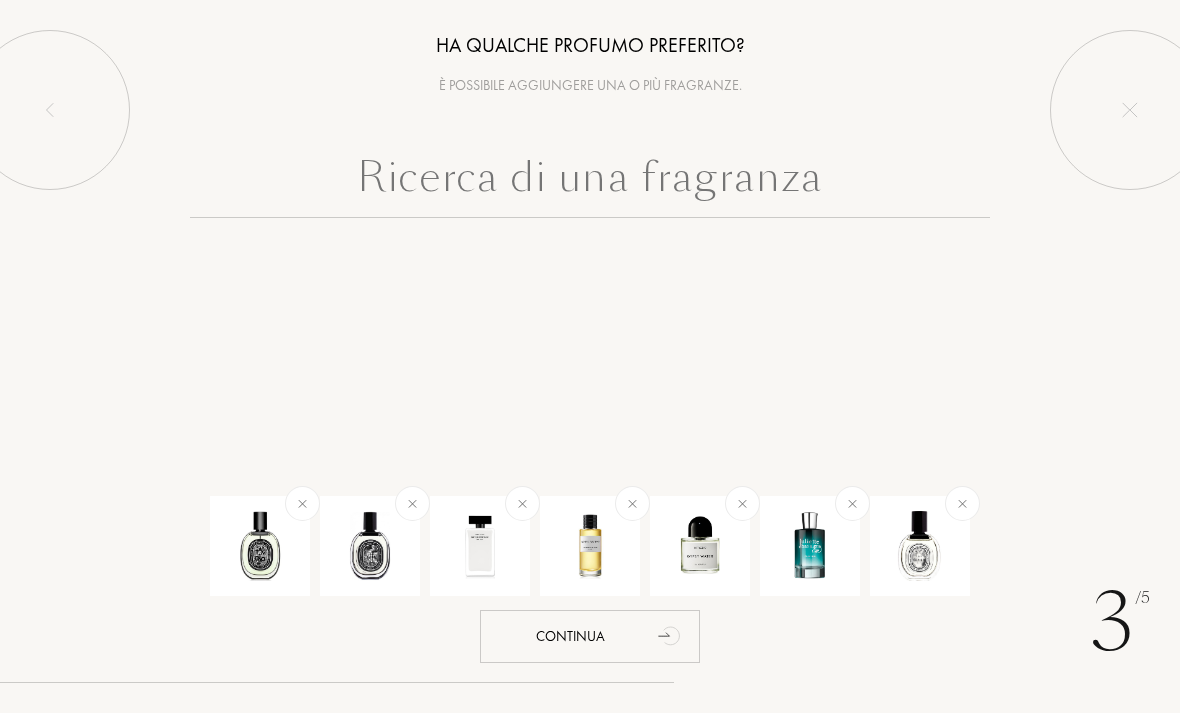 scroll, scrollTop: 0, scrollLeft: 0, axis: both 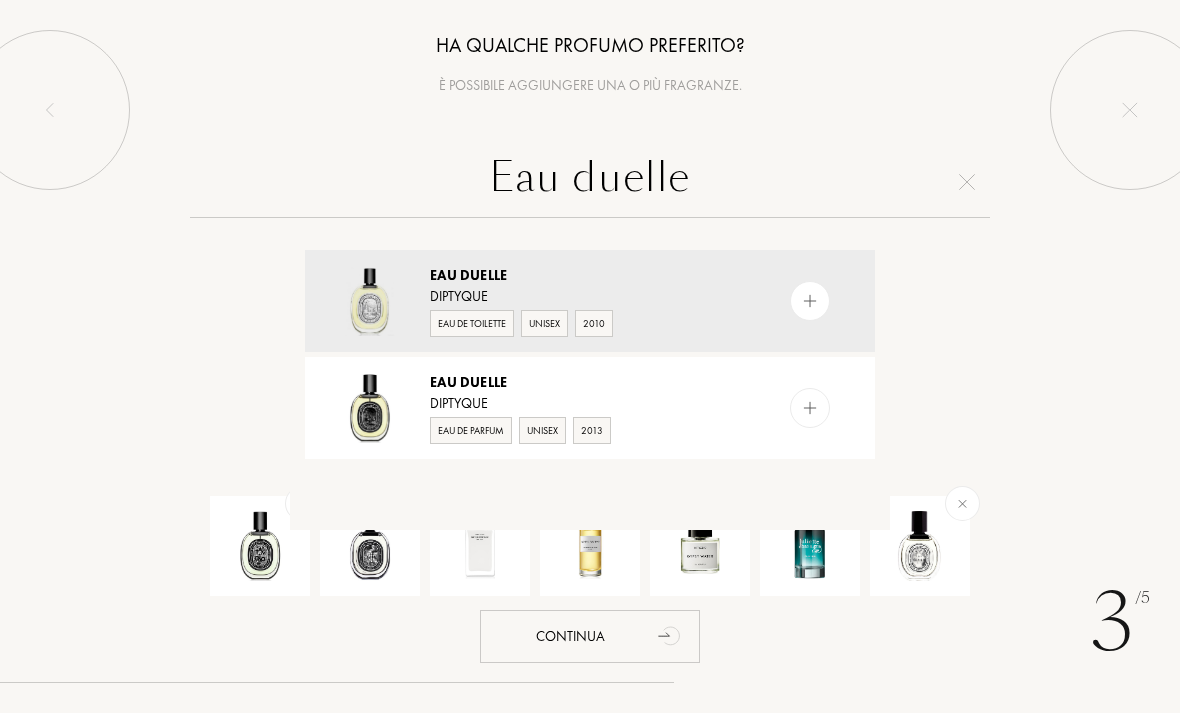 type on "Eau duelle" 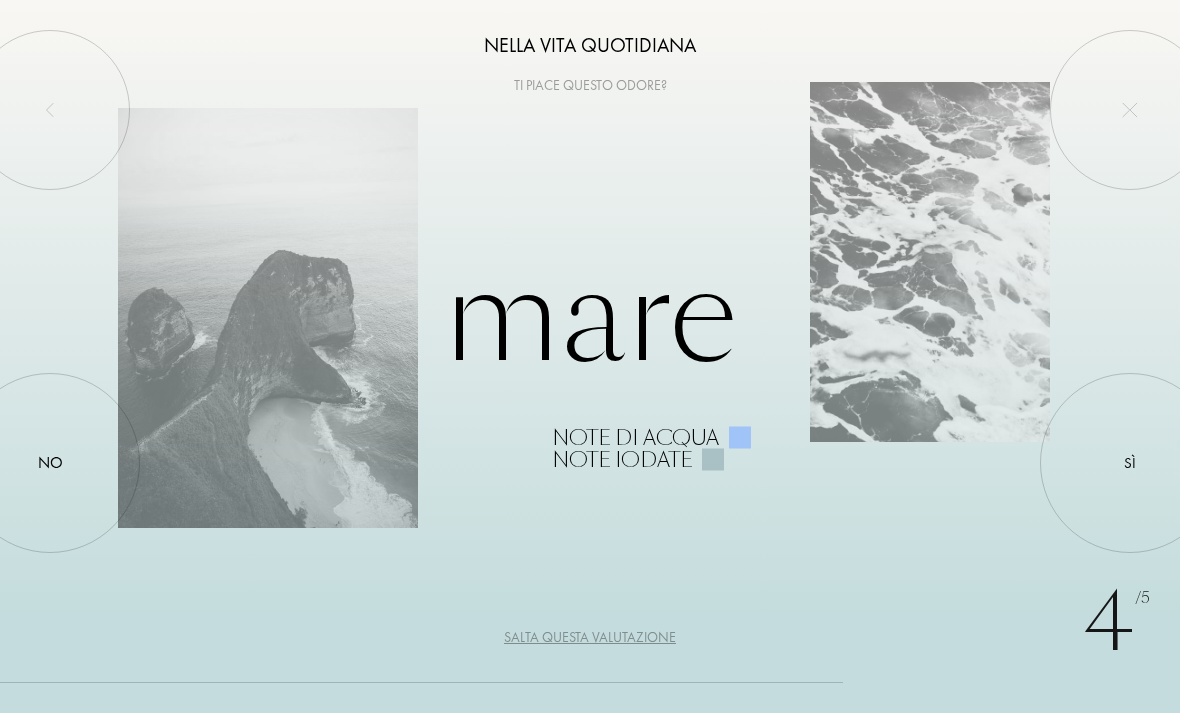 click at bounding box center (1130, 463) 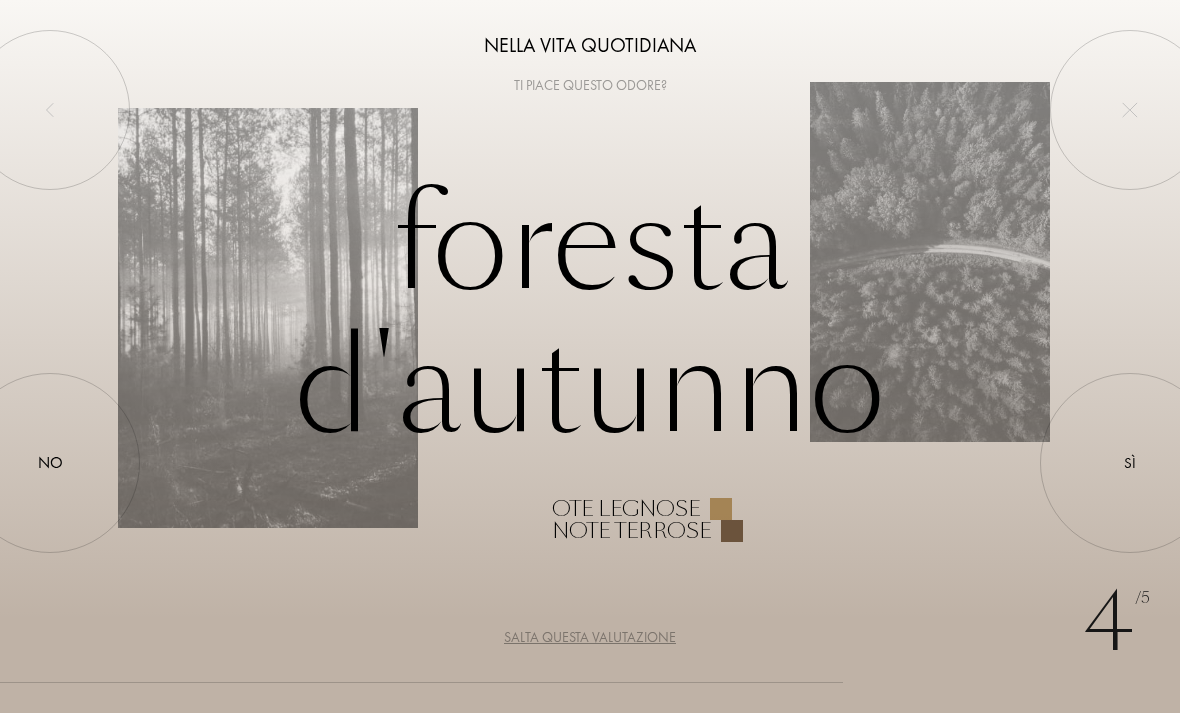 click at bounding box center [1130, 463] 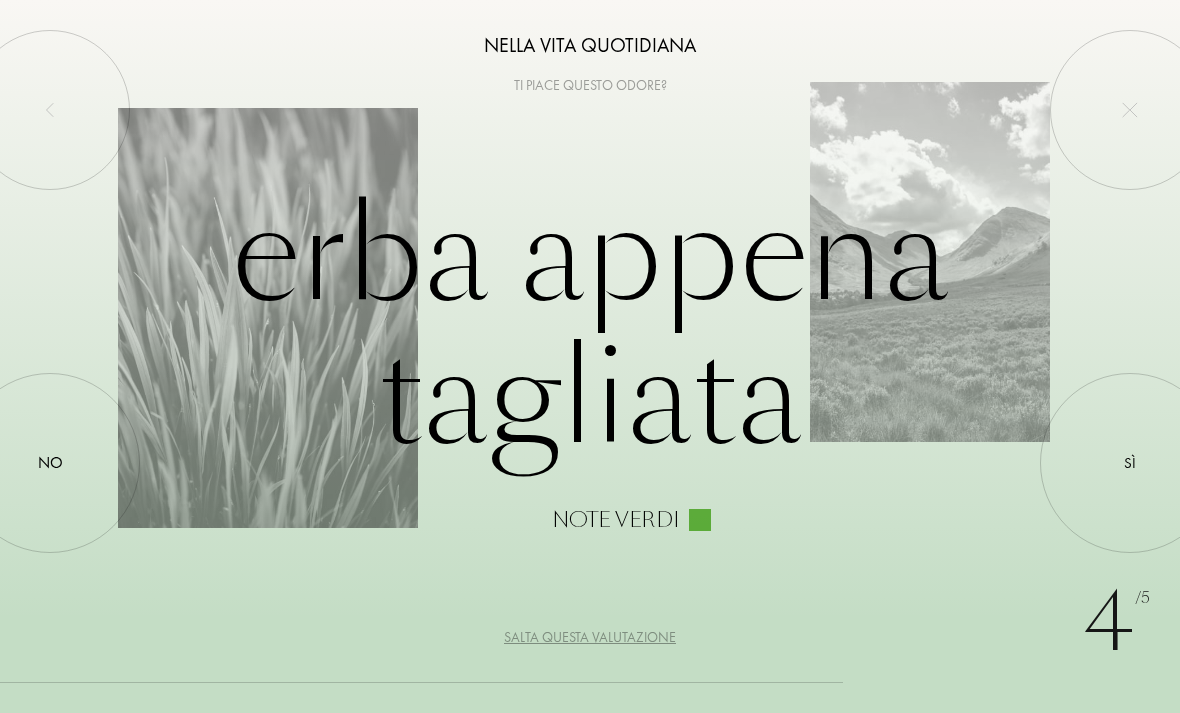 click at bounding box center (1130, 463) 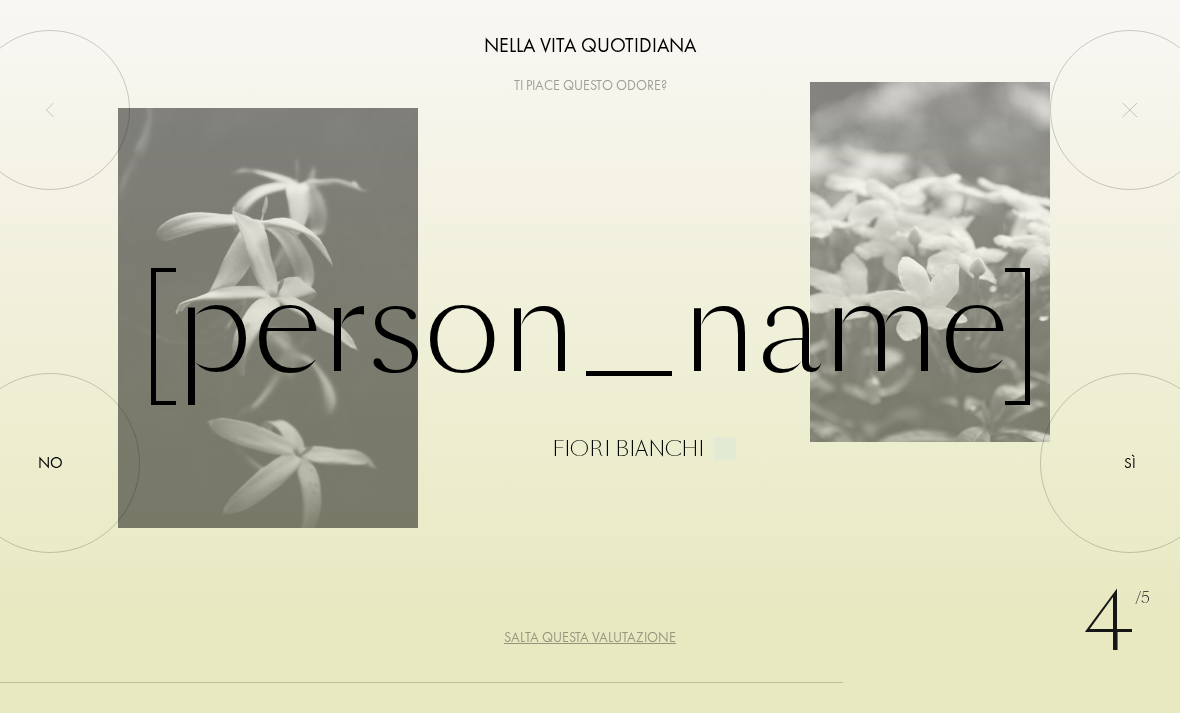 click on "No" at bounding box center [50, 463] 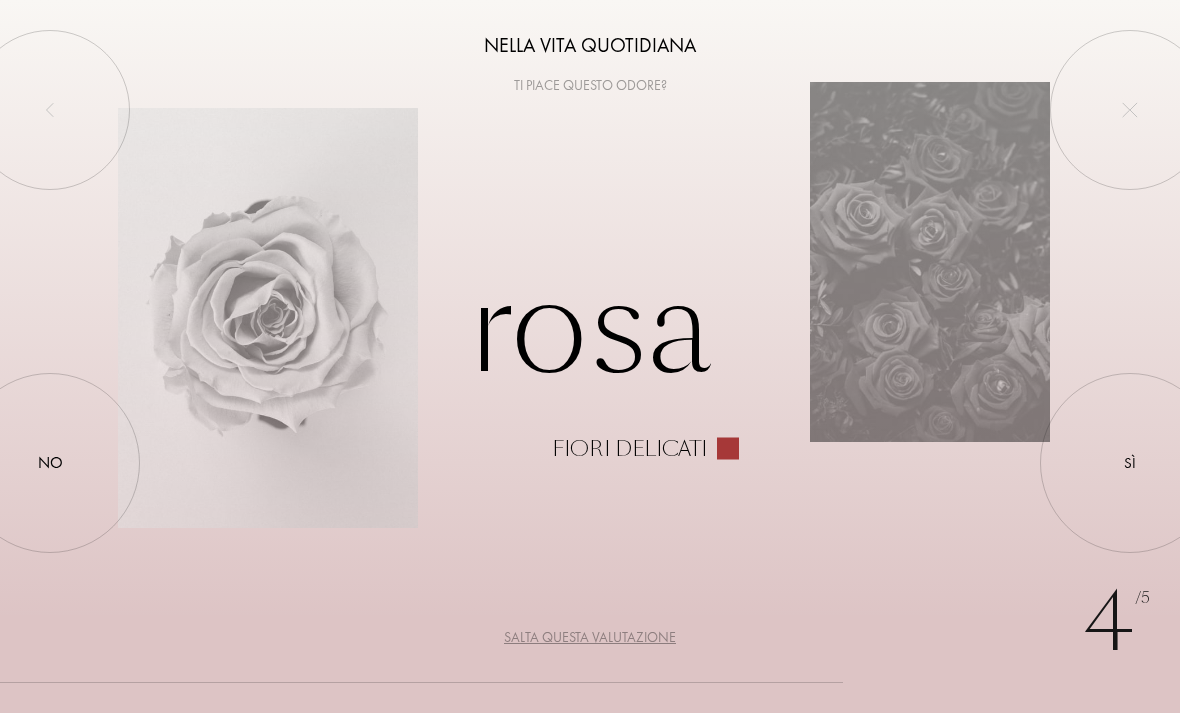 click at bounding box center (1130, 463) 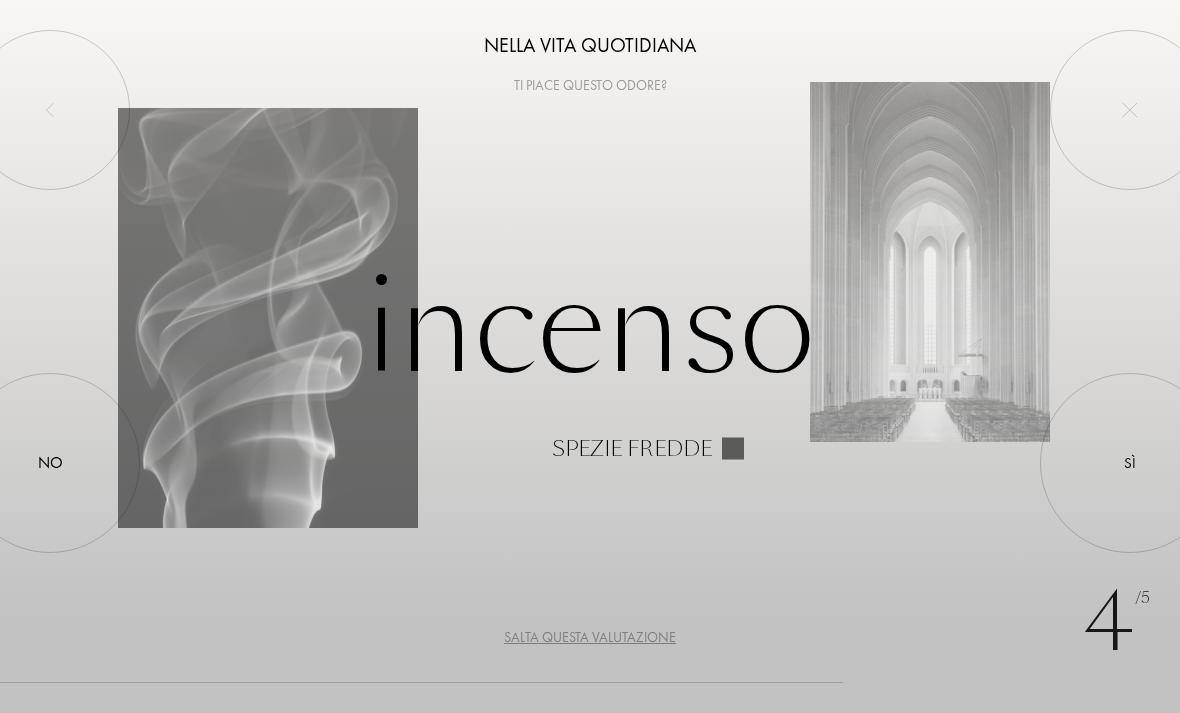 click on "No" at bounding box center [50, 463] 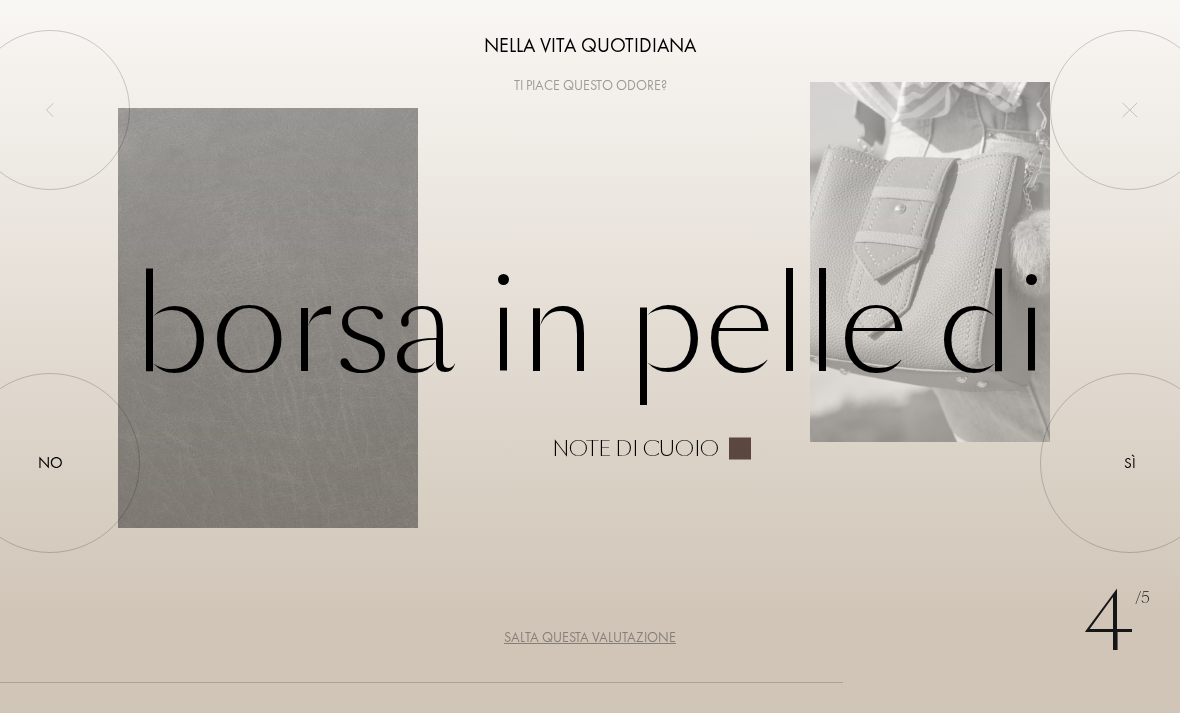 click at bounding box center (50, 463) 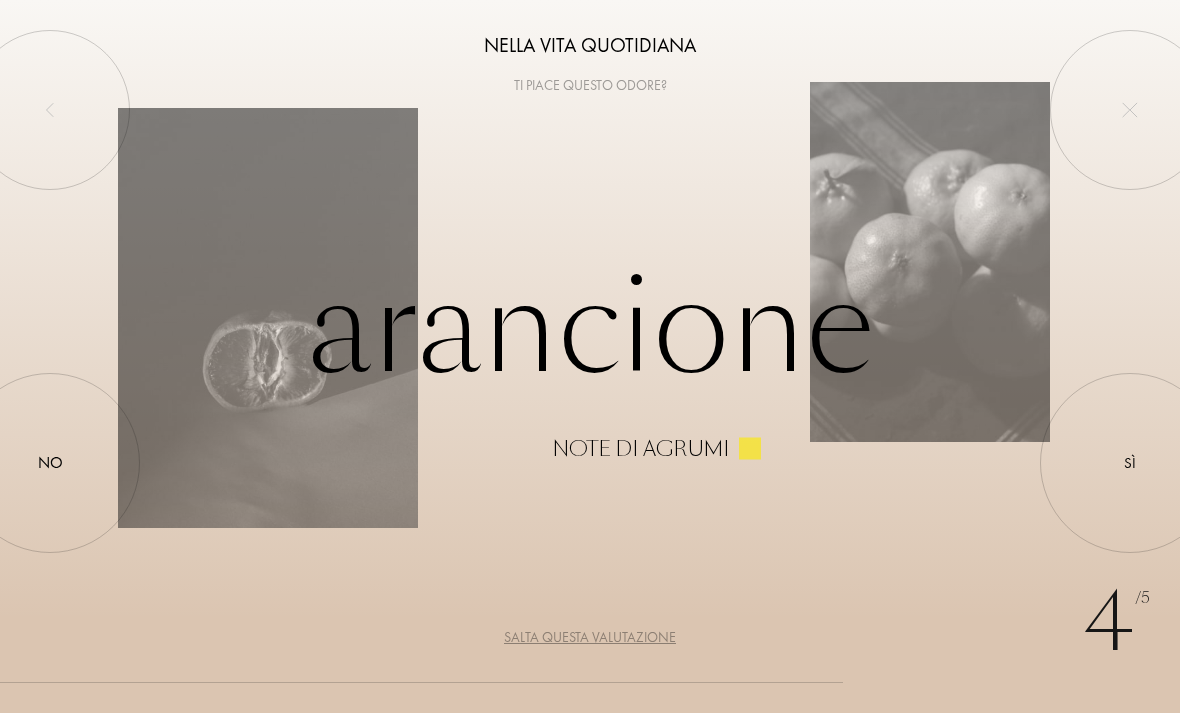 click at bounding box center [1130, 463] 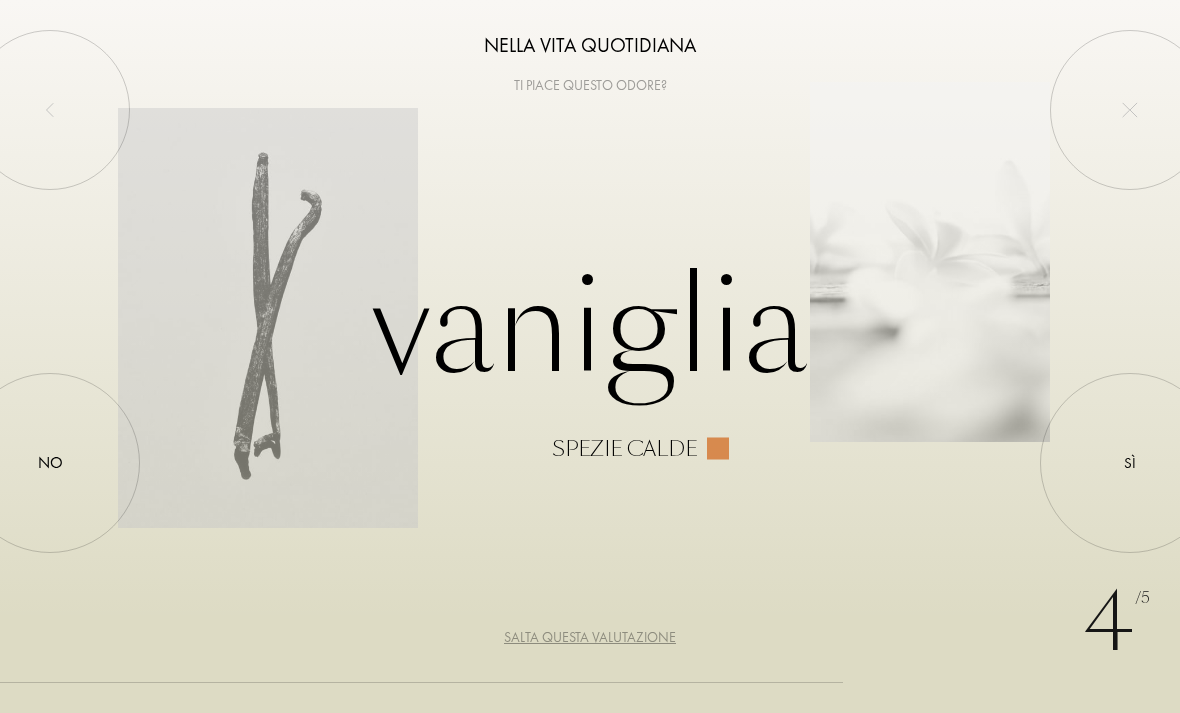 click on "Sì" at bounding box center [1130, 463] 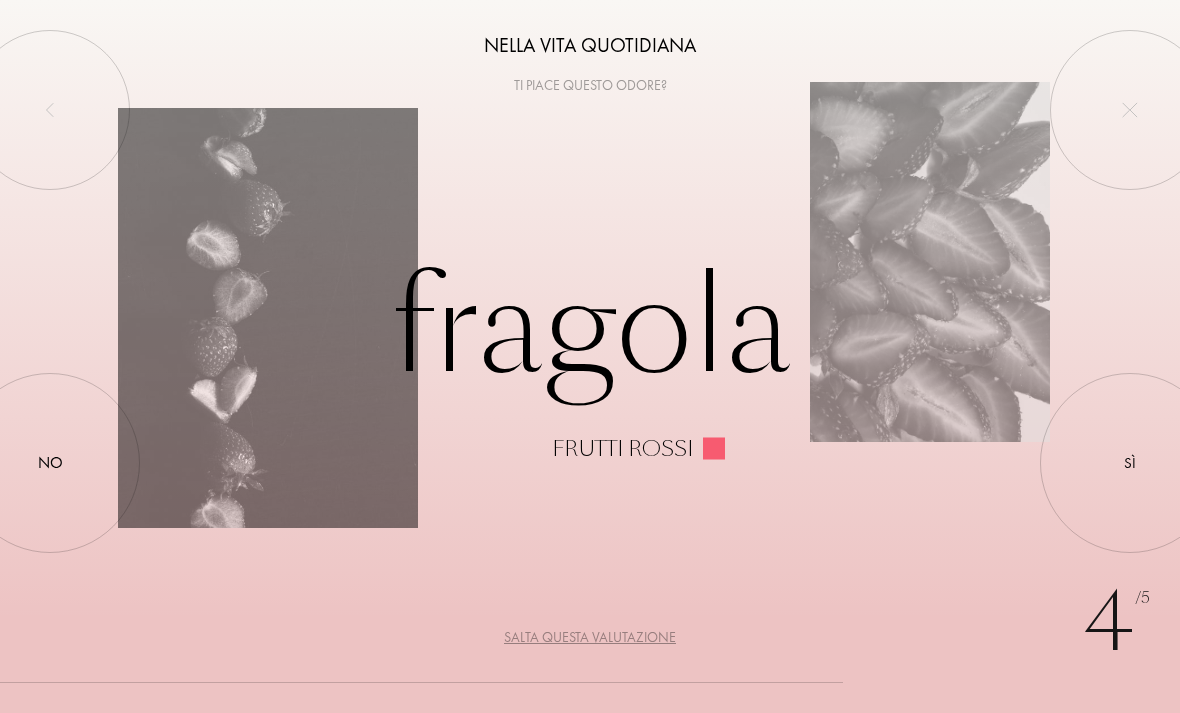 click at bounding box center [50, 463] 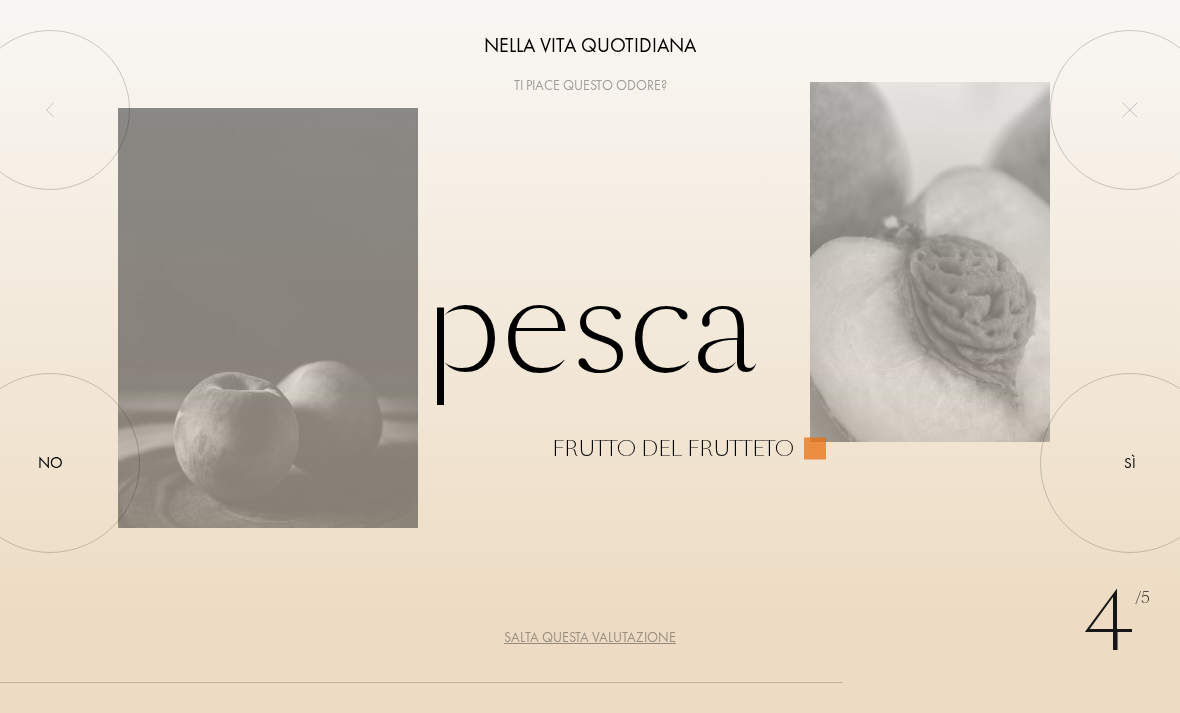 click at bounding box center (1130, 463) 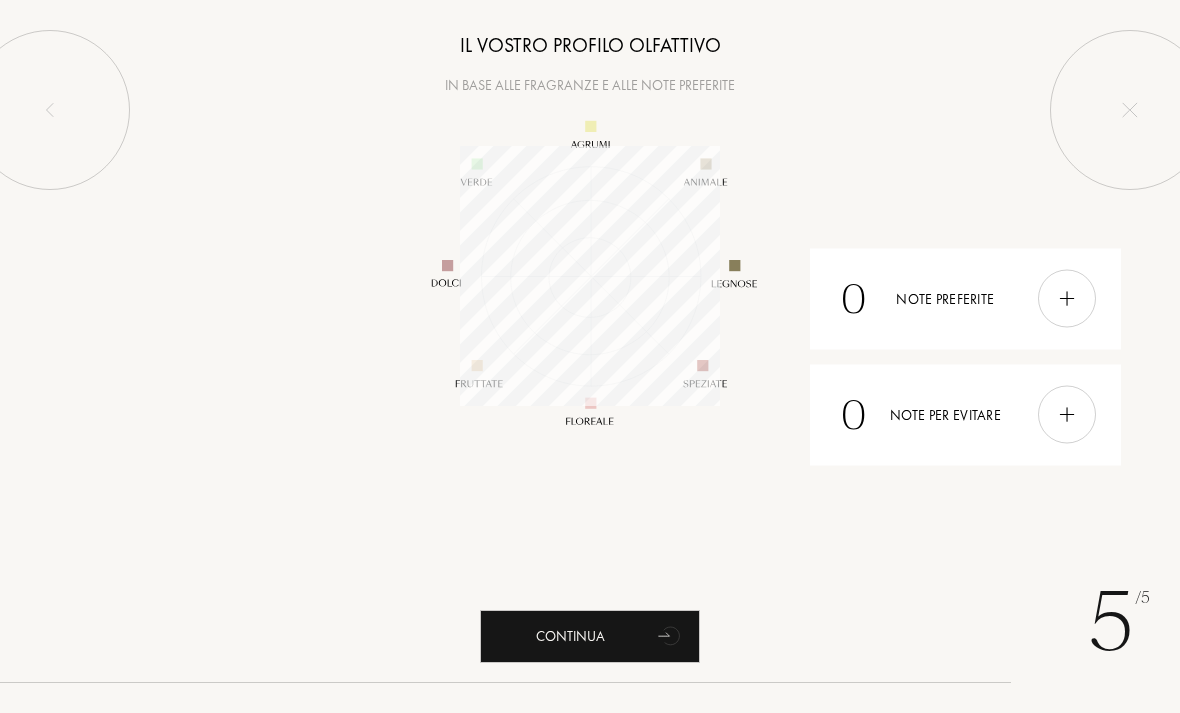 scroll, scrollTop: 999740, scrollLeft: 999740, axis: both 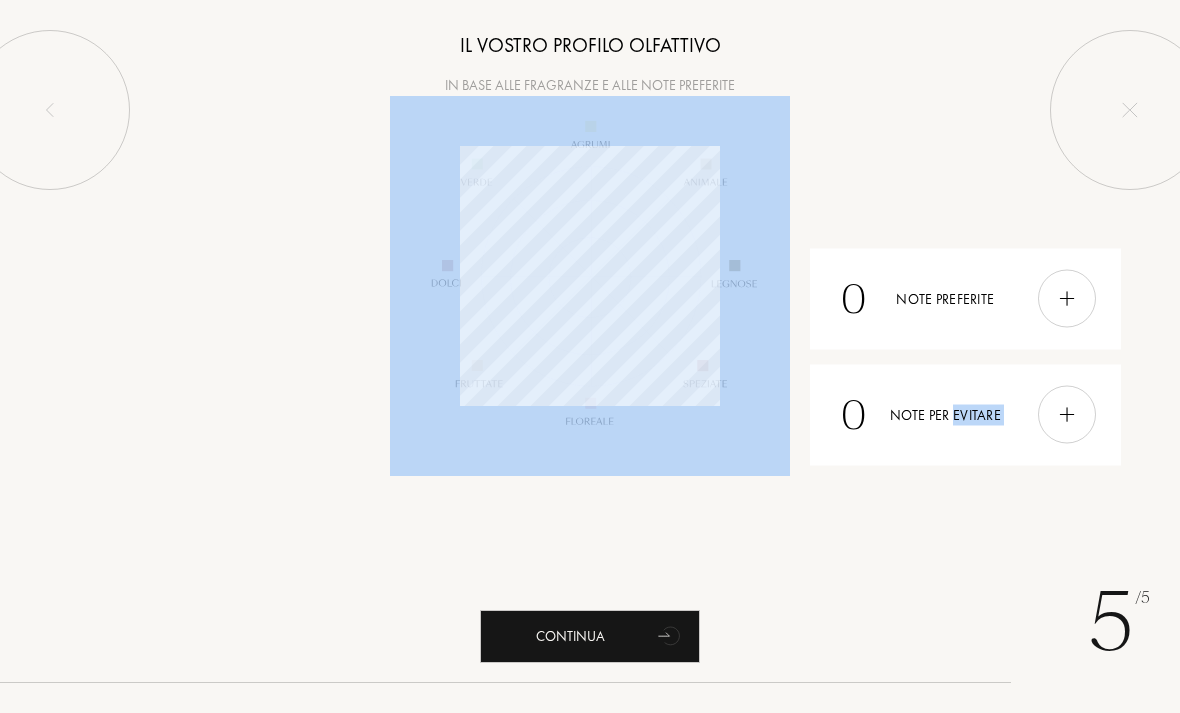 click on "5 /5 Il vostro profilo olfattivo In base alle fragranze e alle note preferite 0 Note preferite 0 Note per evitare Continua" at bounding box center [590, 356] 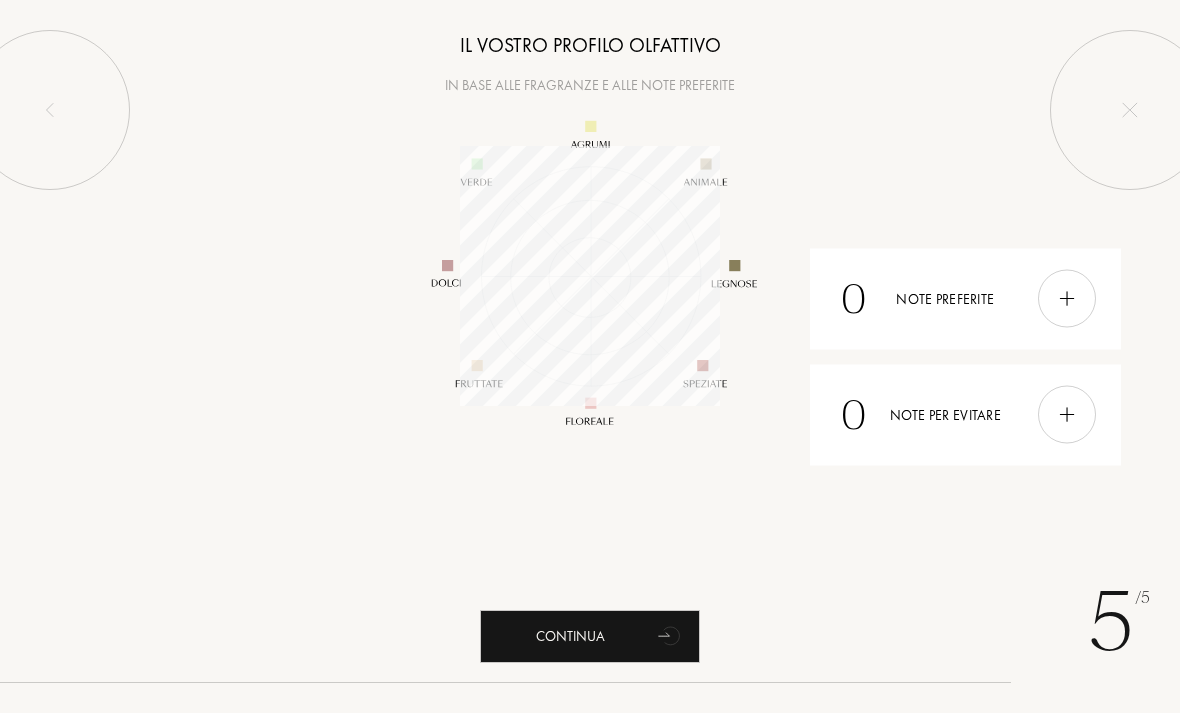 click at bounding box center [1067, 299] 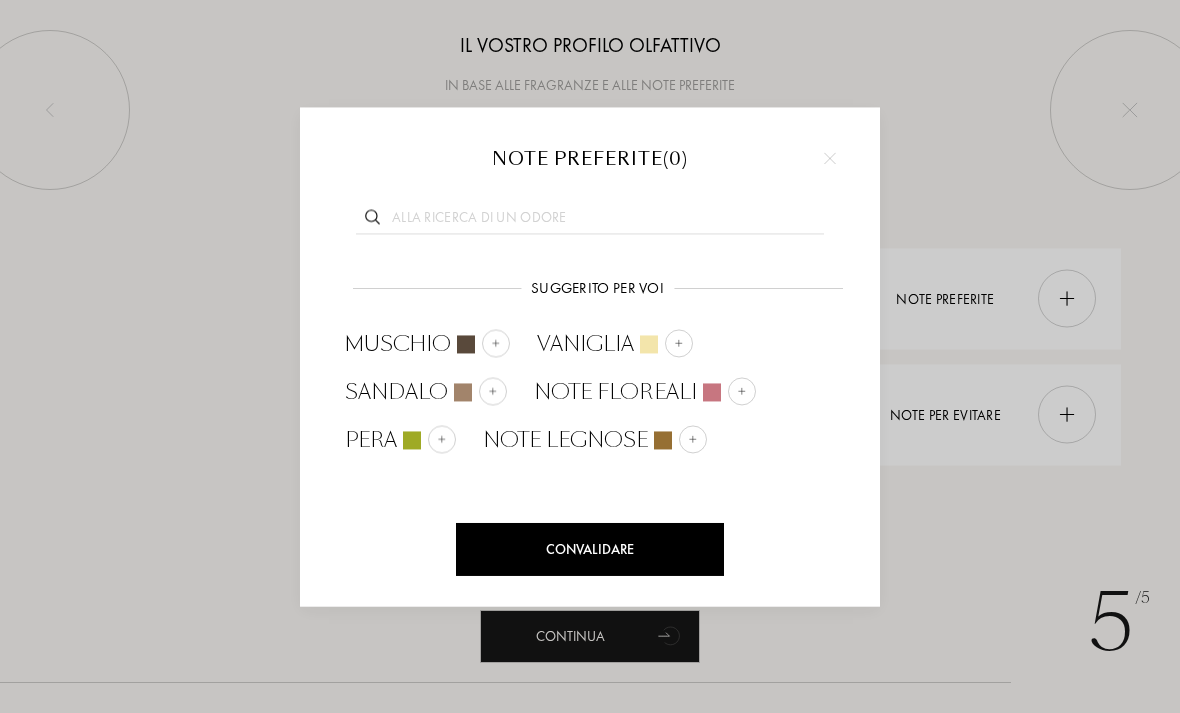 click at bounding box center [496, 343] 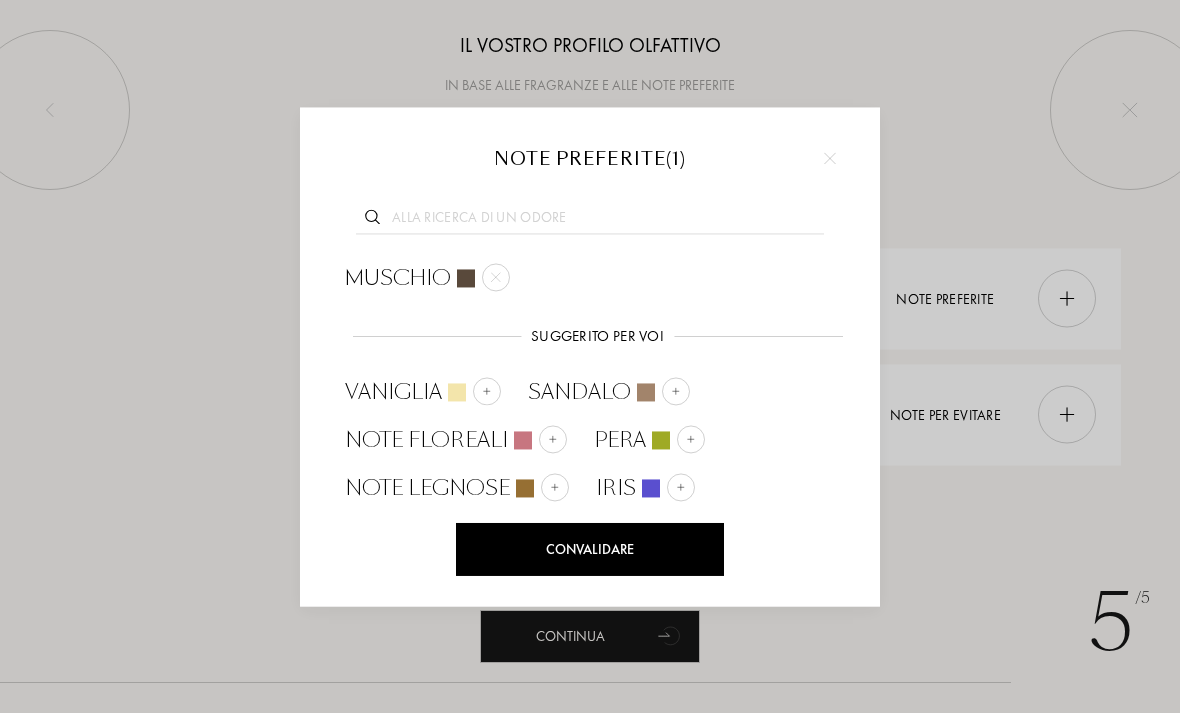 click on "Muschio Suggerito per voi Suggerito per voi Vaniglia Sandalo Note Floreali Pera Note Legnose Iris" at bounding box center [590, 383] 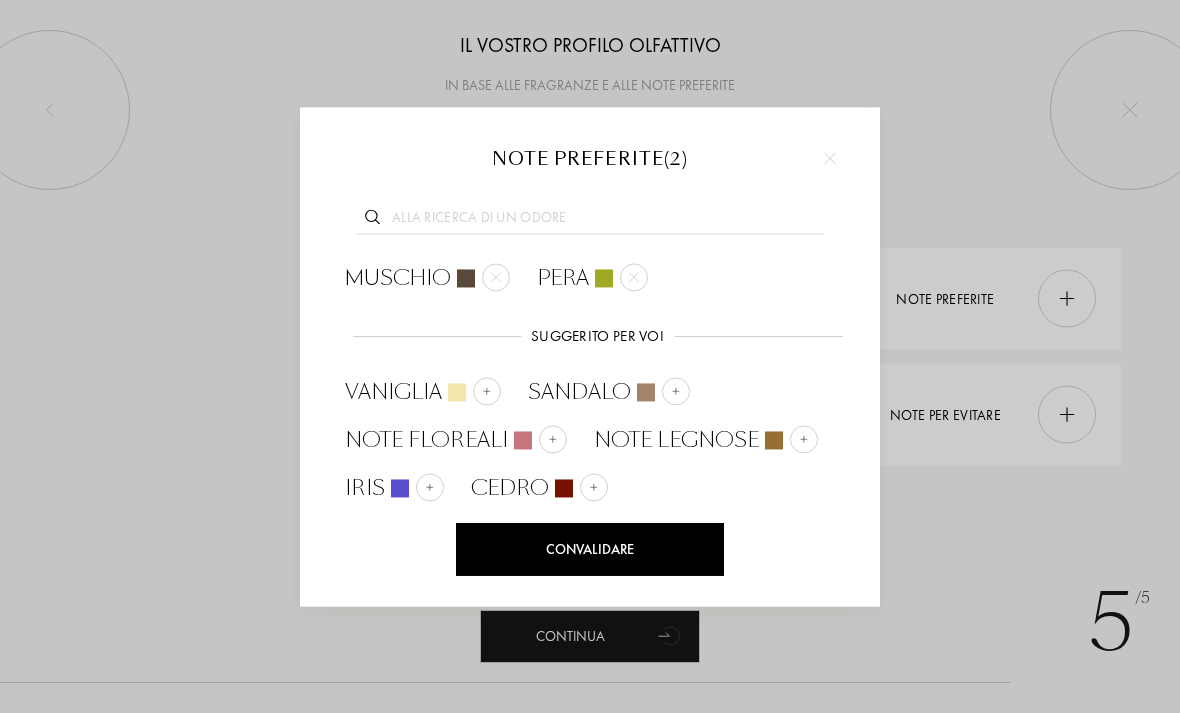 click at bounding box center (676, 391) 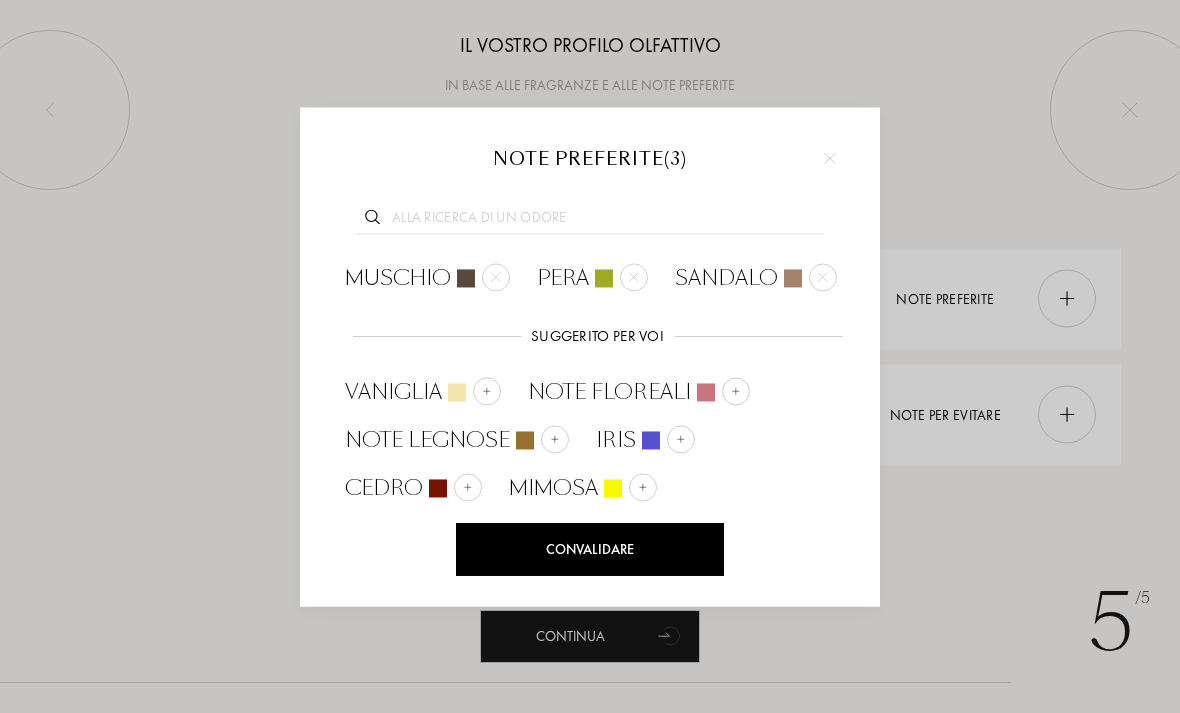 click at bounding box center (681, 439) 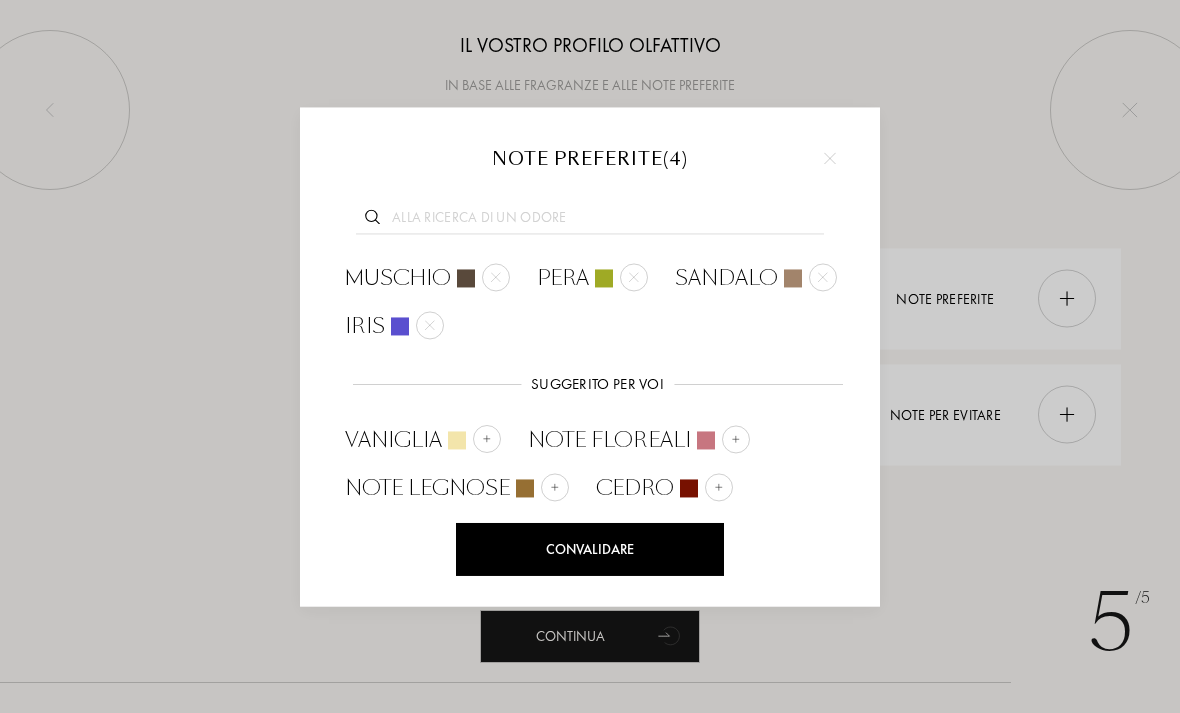 click at bounding box center (487, 439) 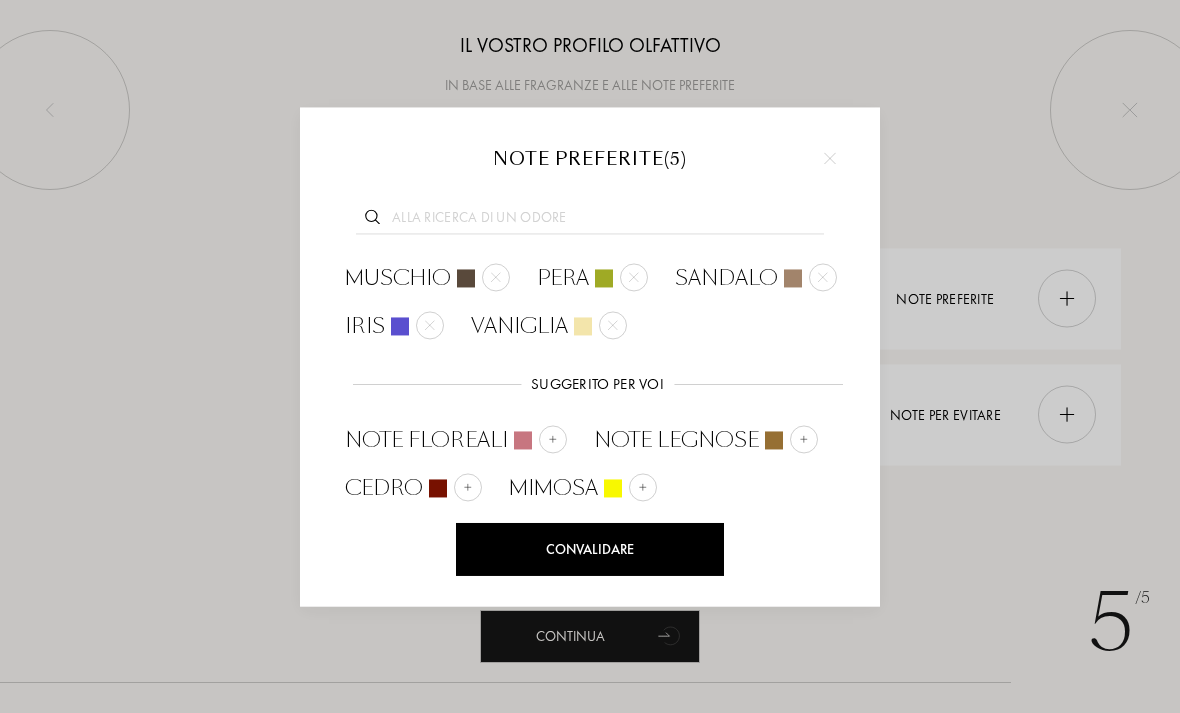click on "Convalidare" at bounding box center (590, 549) 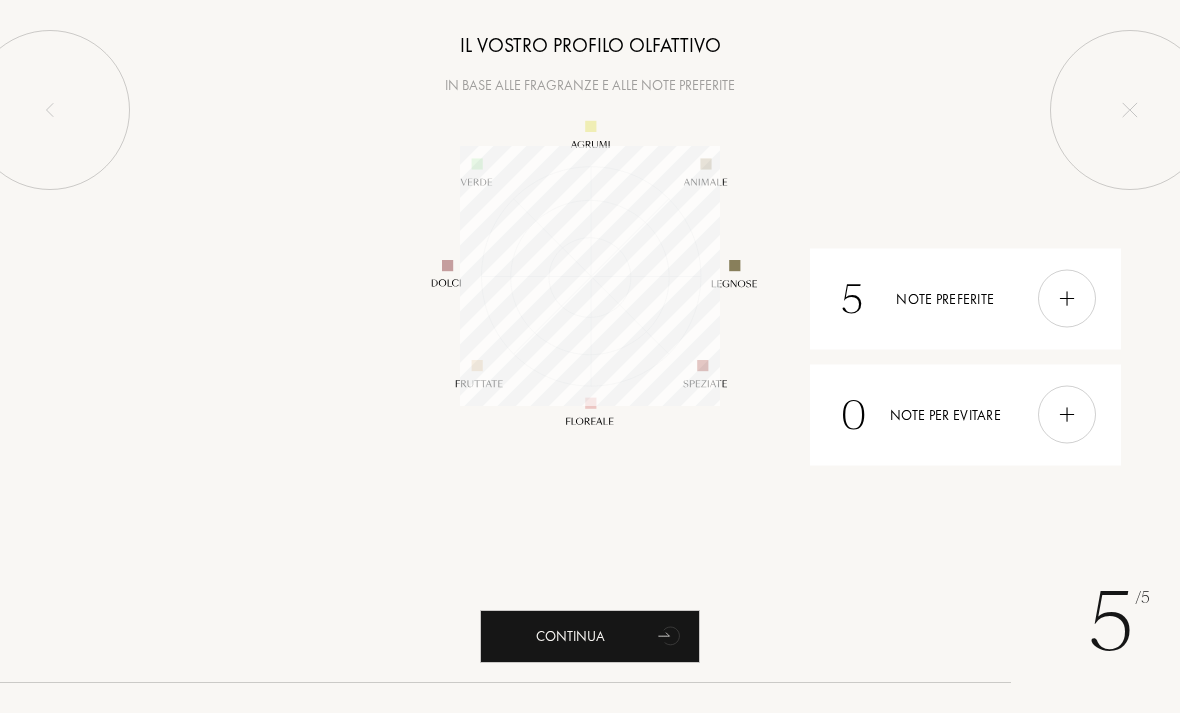 click at bounding box center (1067, 415) 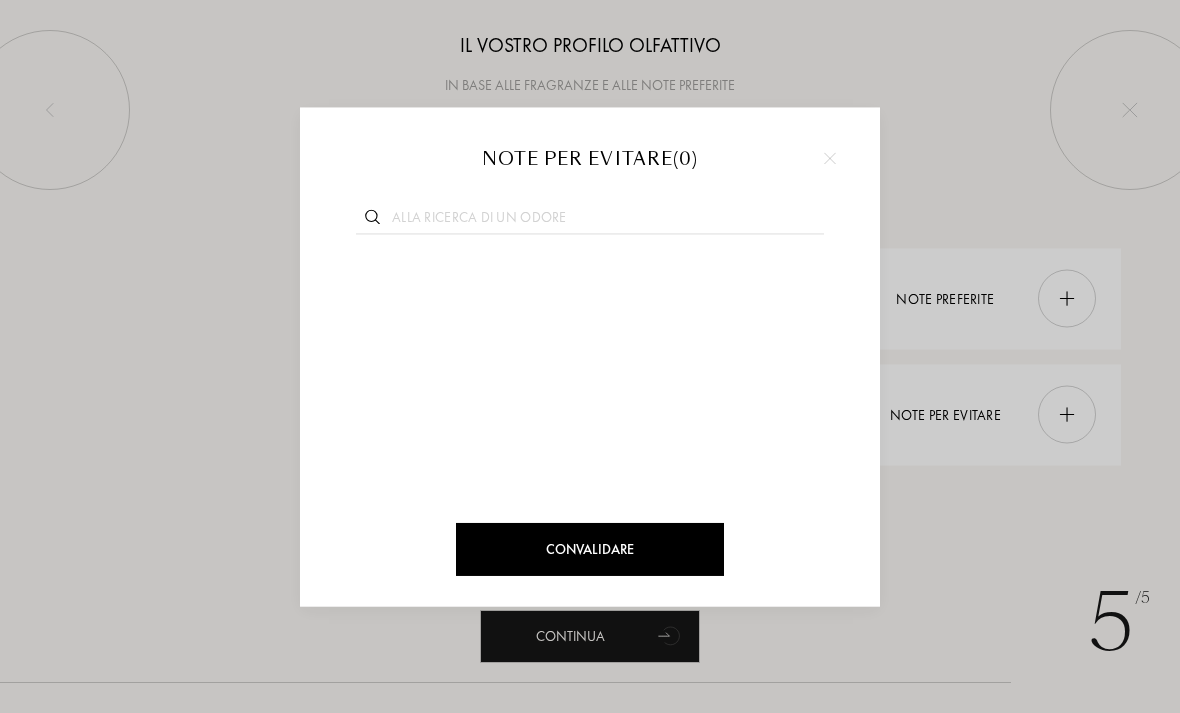 click at bounding box center (590, 220) 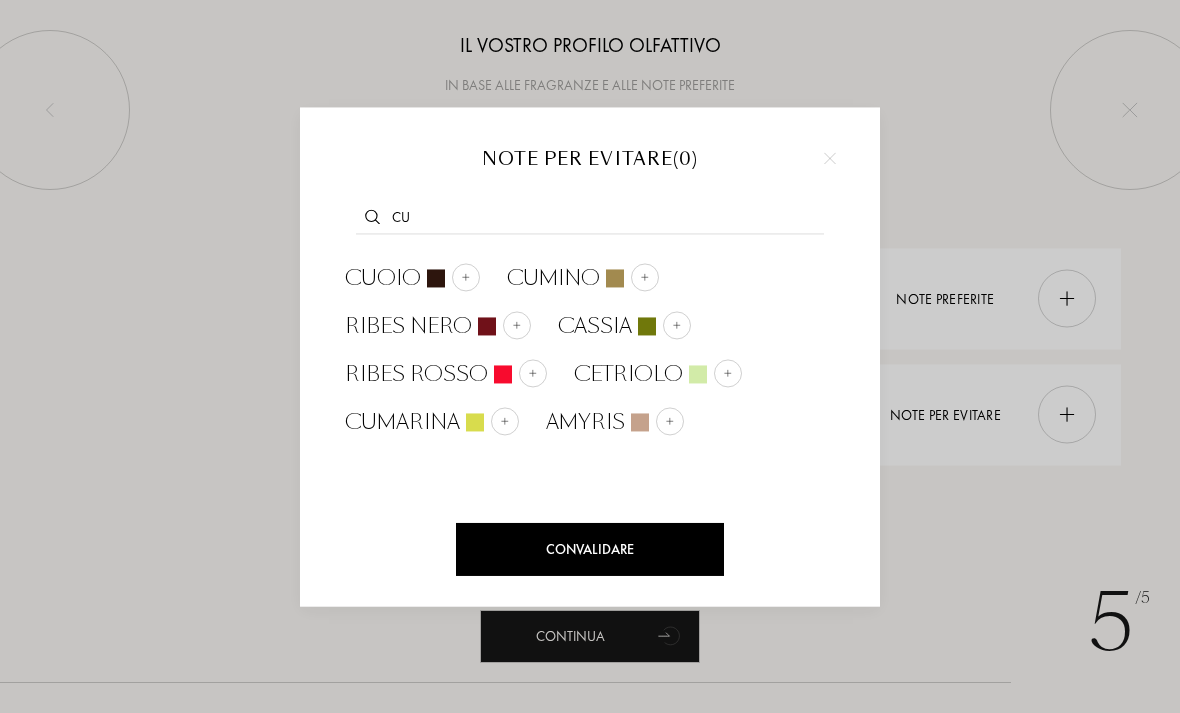type on "Cu" 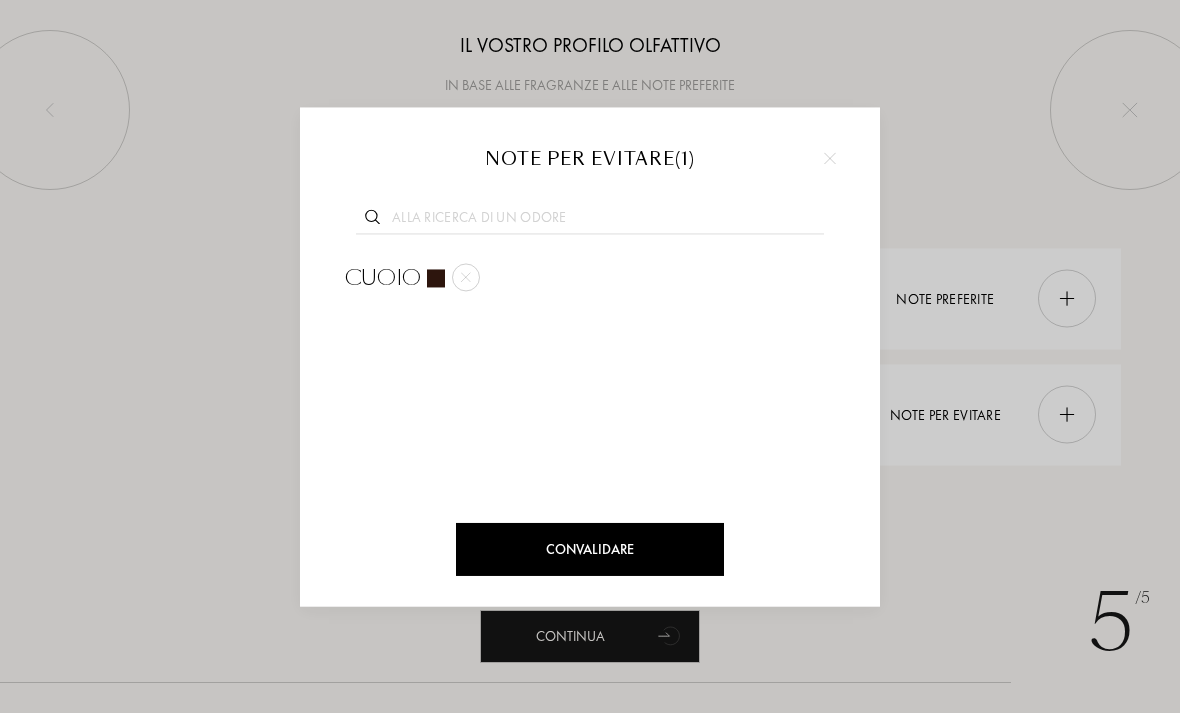 click on "Cuoio" at bounding box center [412, 278] 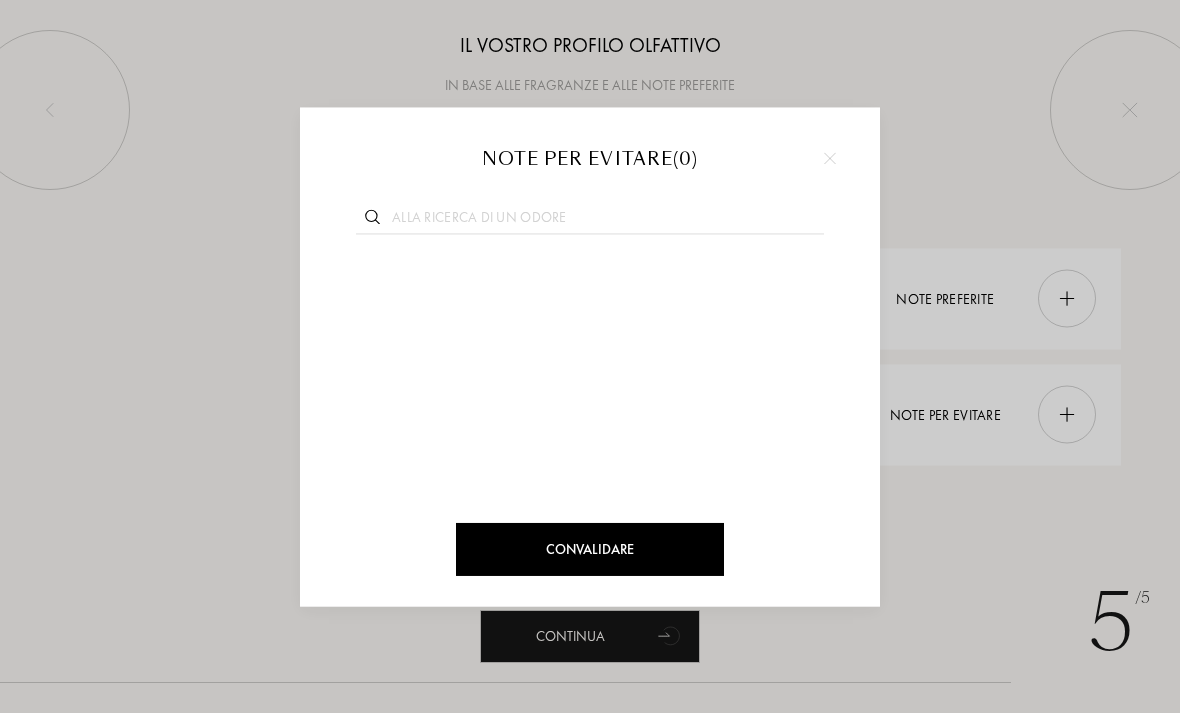 click at bounding box center [590, 220] 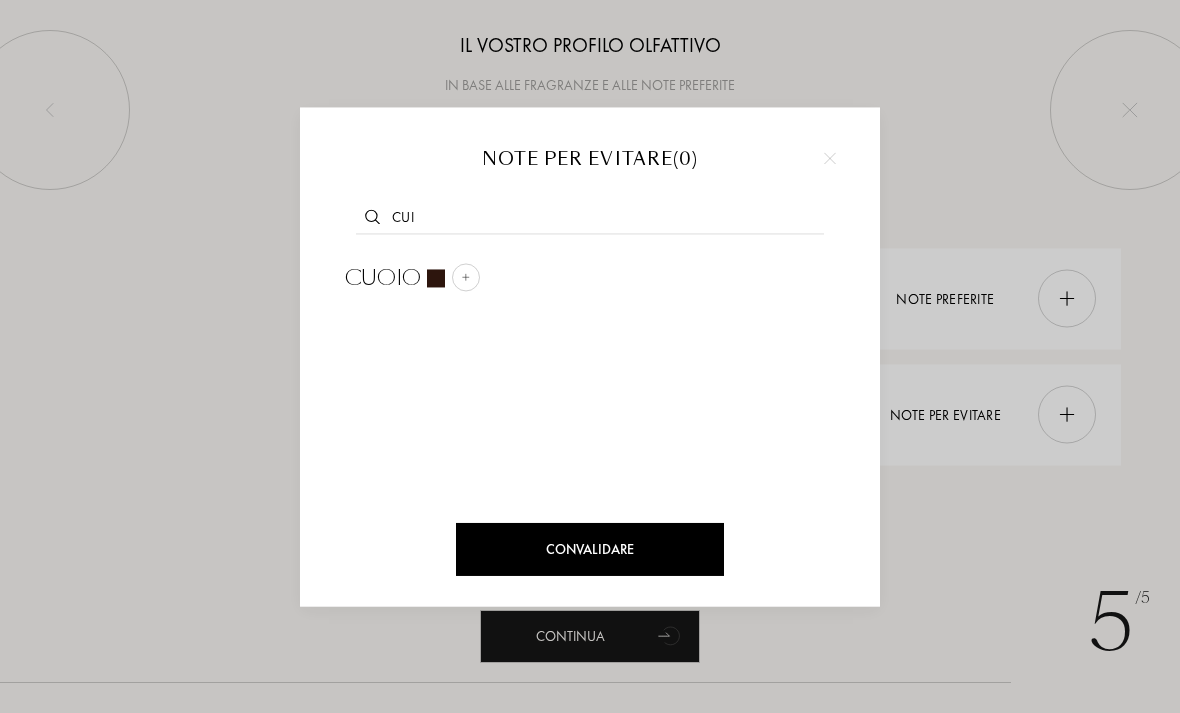 type on "Cui" 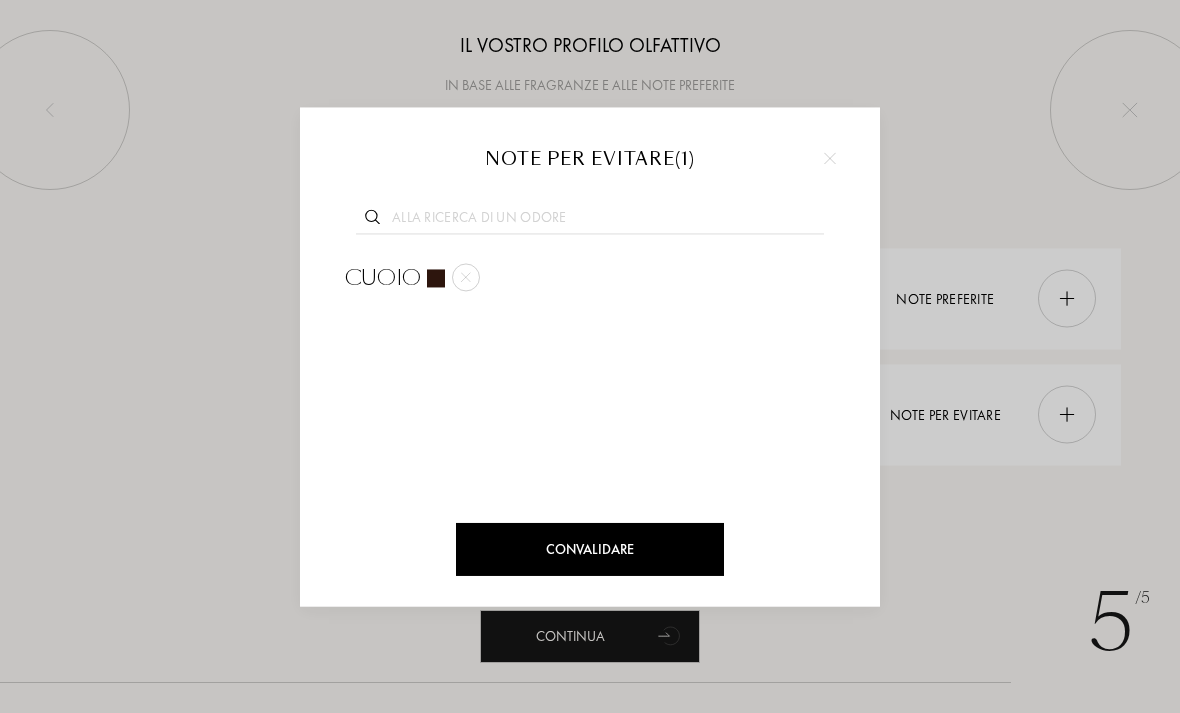 click at bounding box center (590, 220) 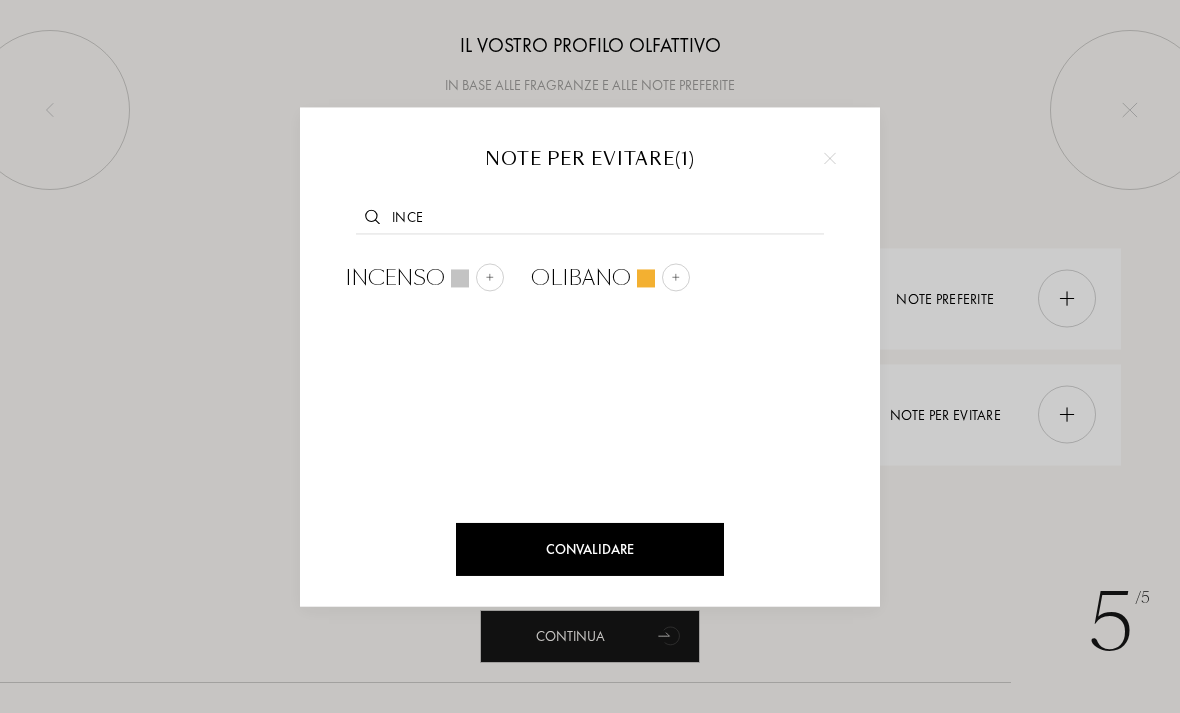 type on "Ince" 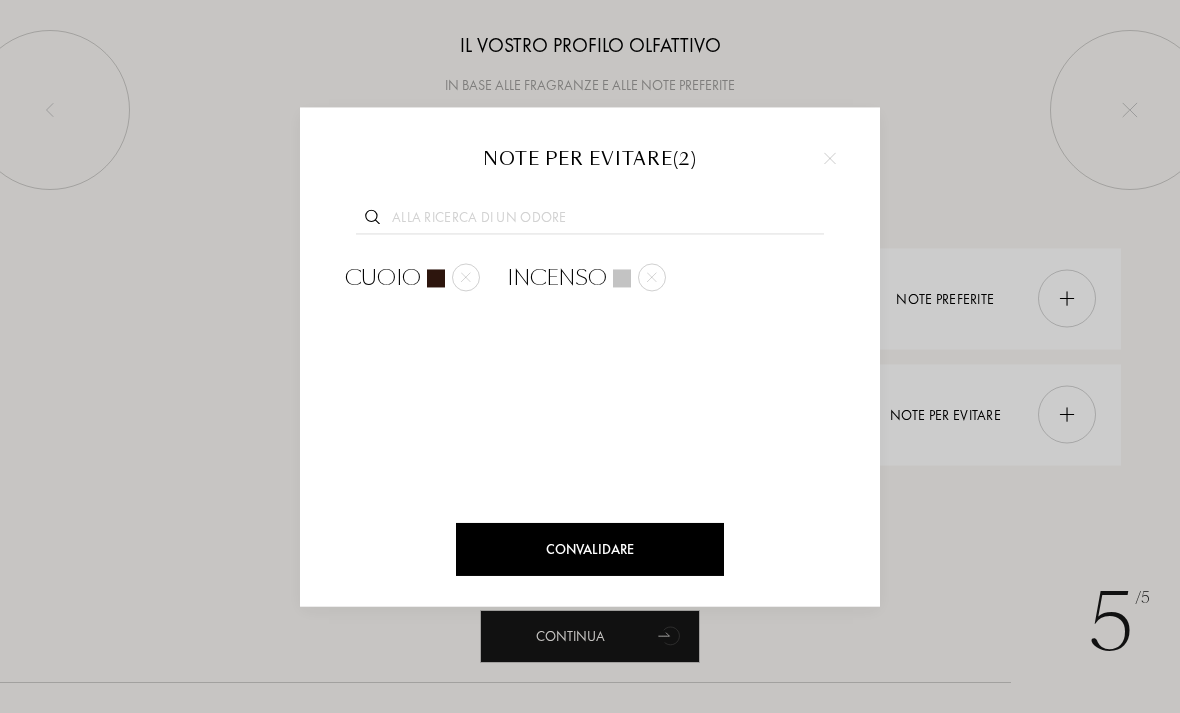 click at bounding box center [590, 220] 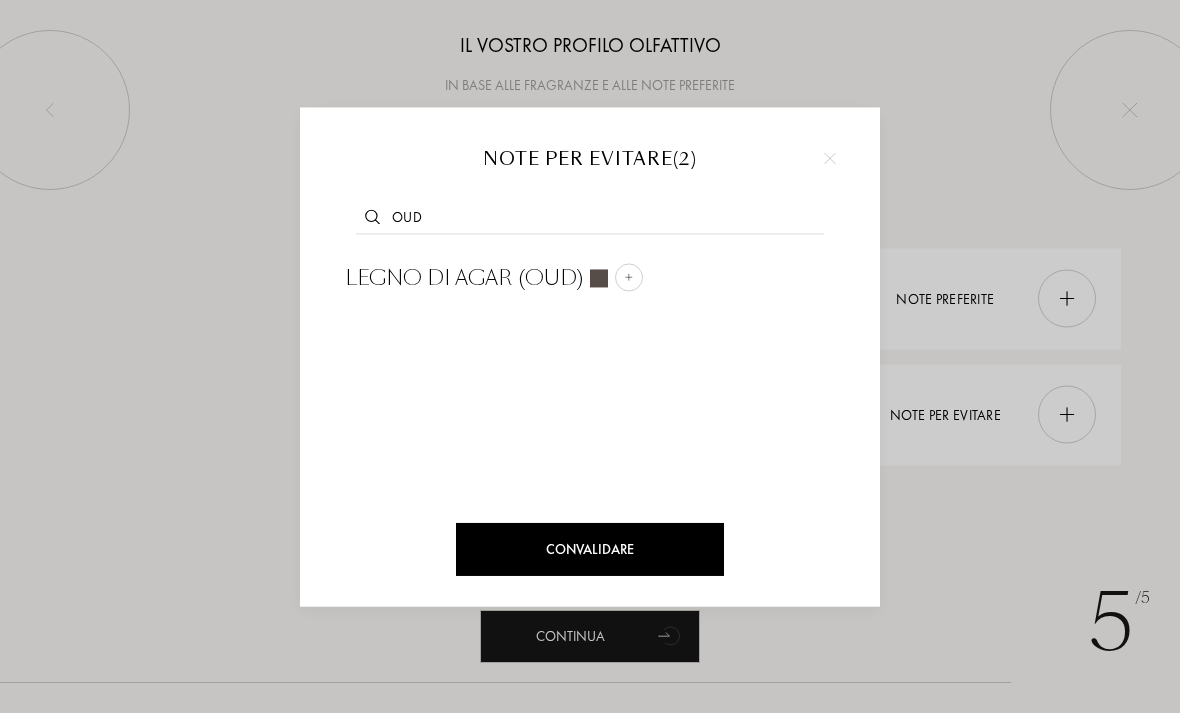 type on "Oud" 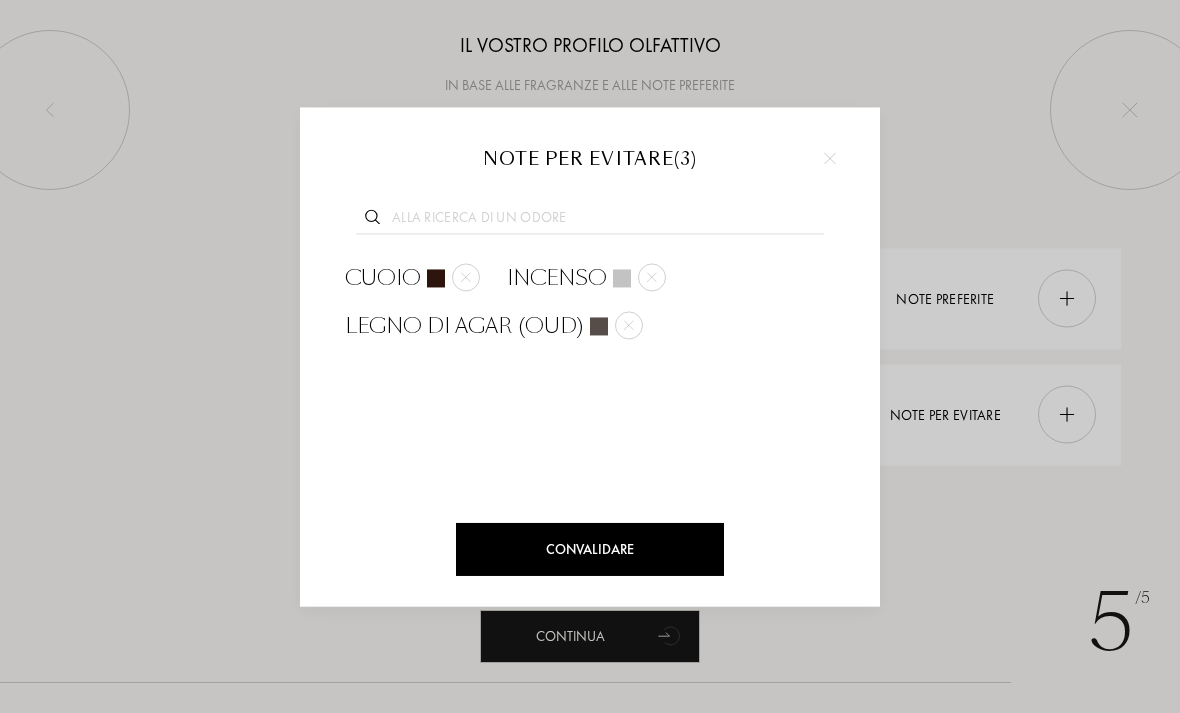 click on "Convalidare" at bounding box center [590, 549] 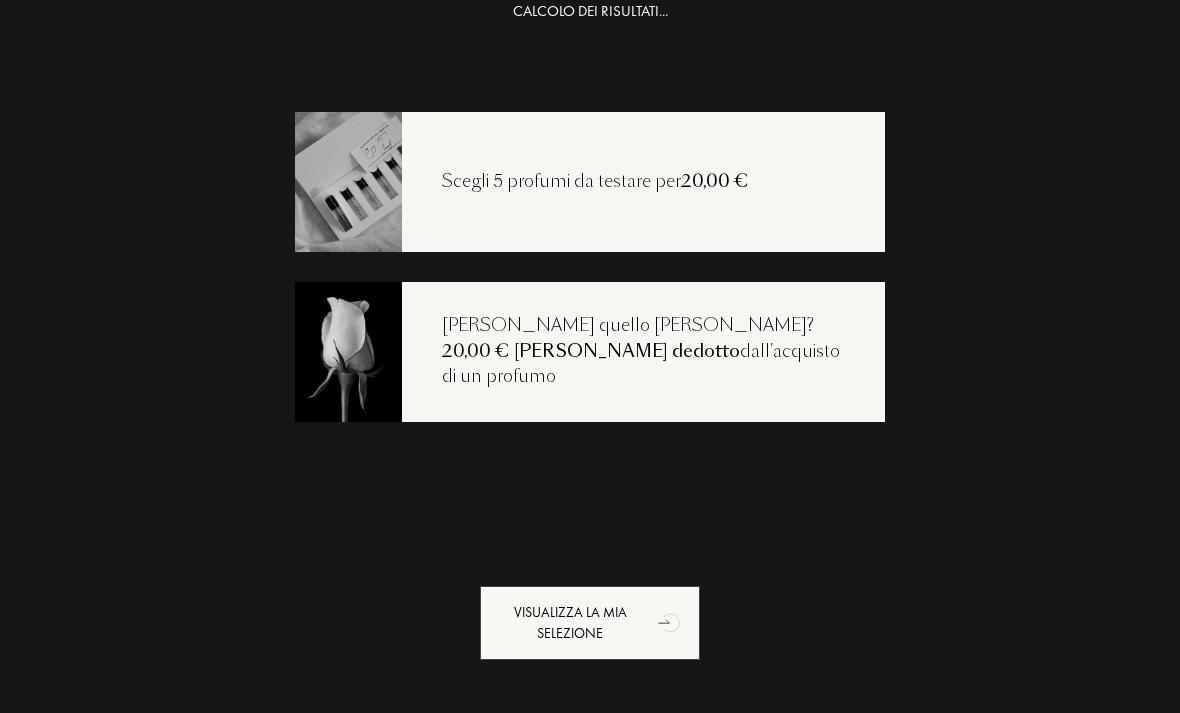 scroll, scrollTop: 40, scrollLeft: 0, axis: vertical 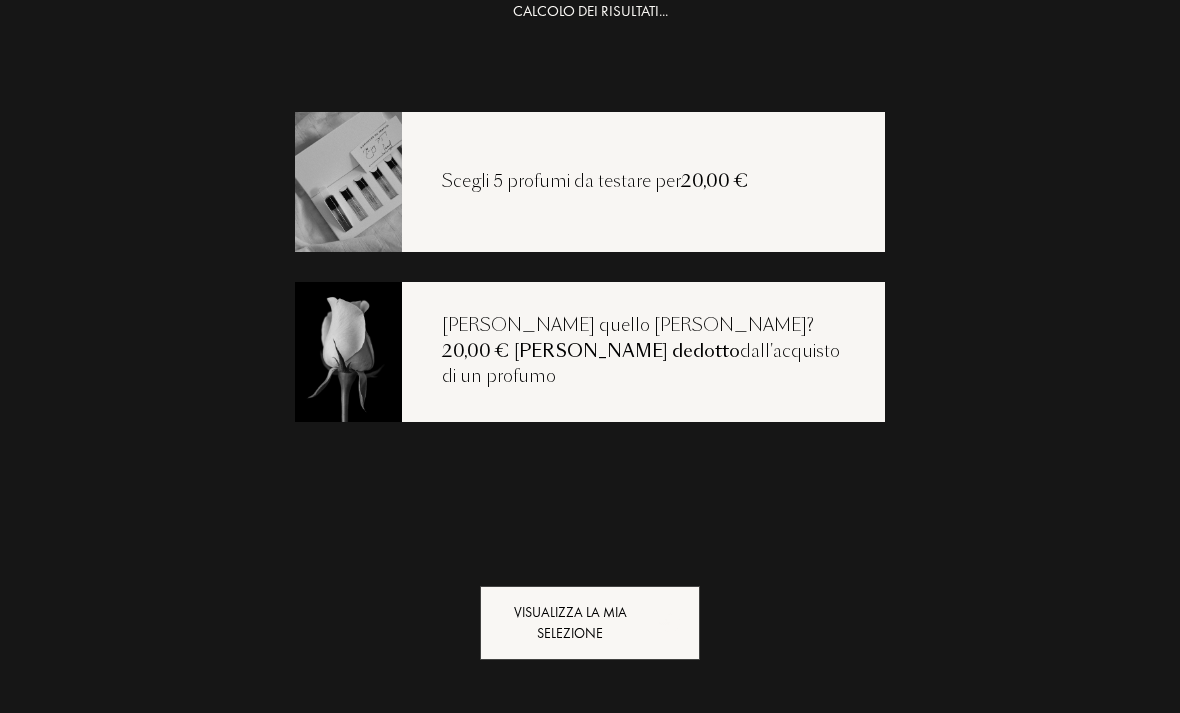 click on "Visualizza la mia selezione" at bounding box center (590, 623) 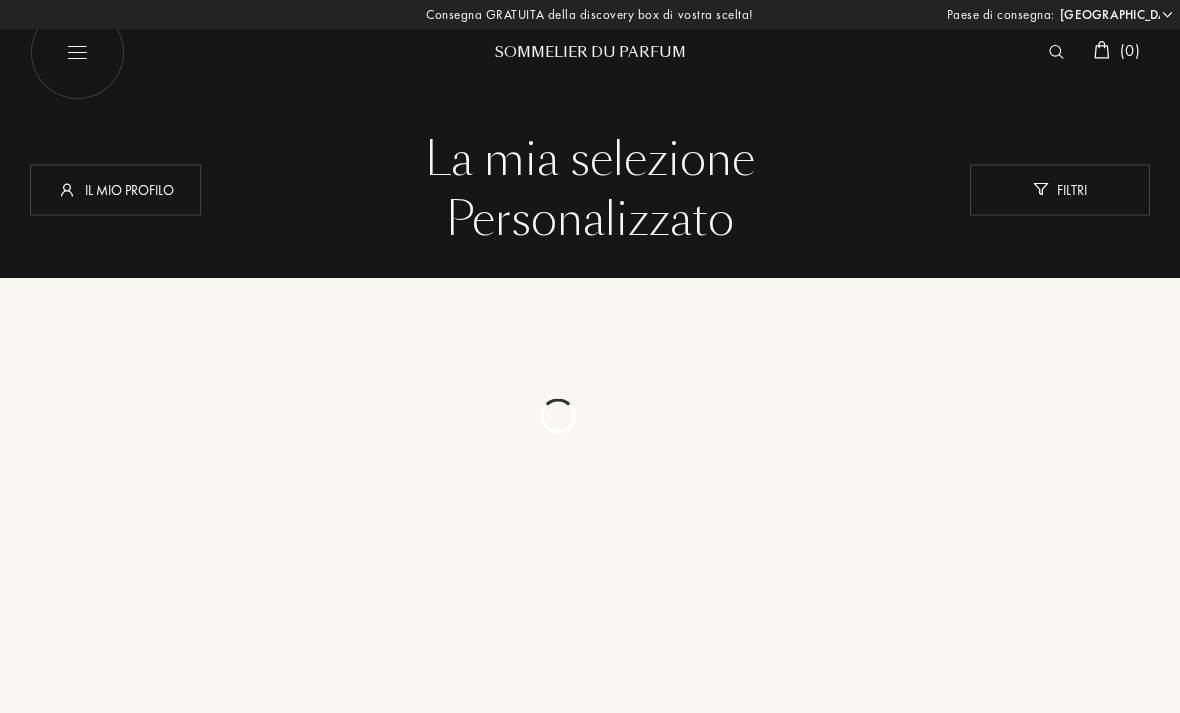 select on "IT" 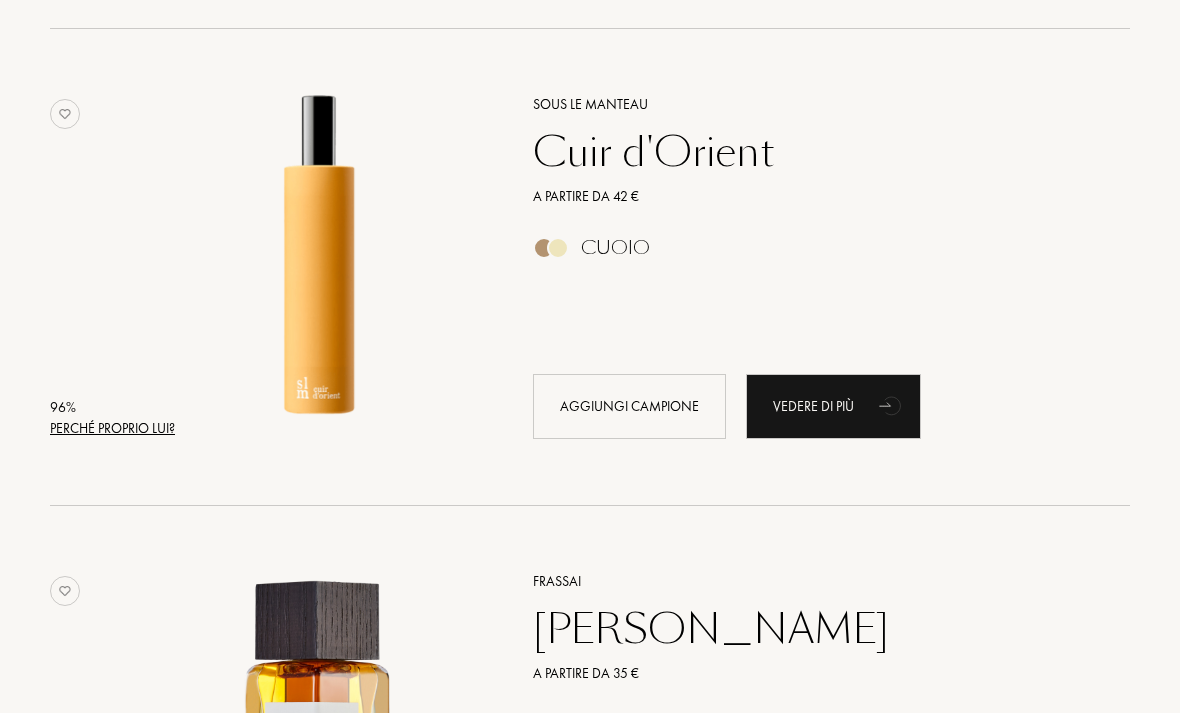 scroll, scrollTop: 2160, scrollLeft: 0, axis: vertical 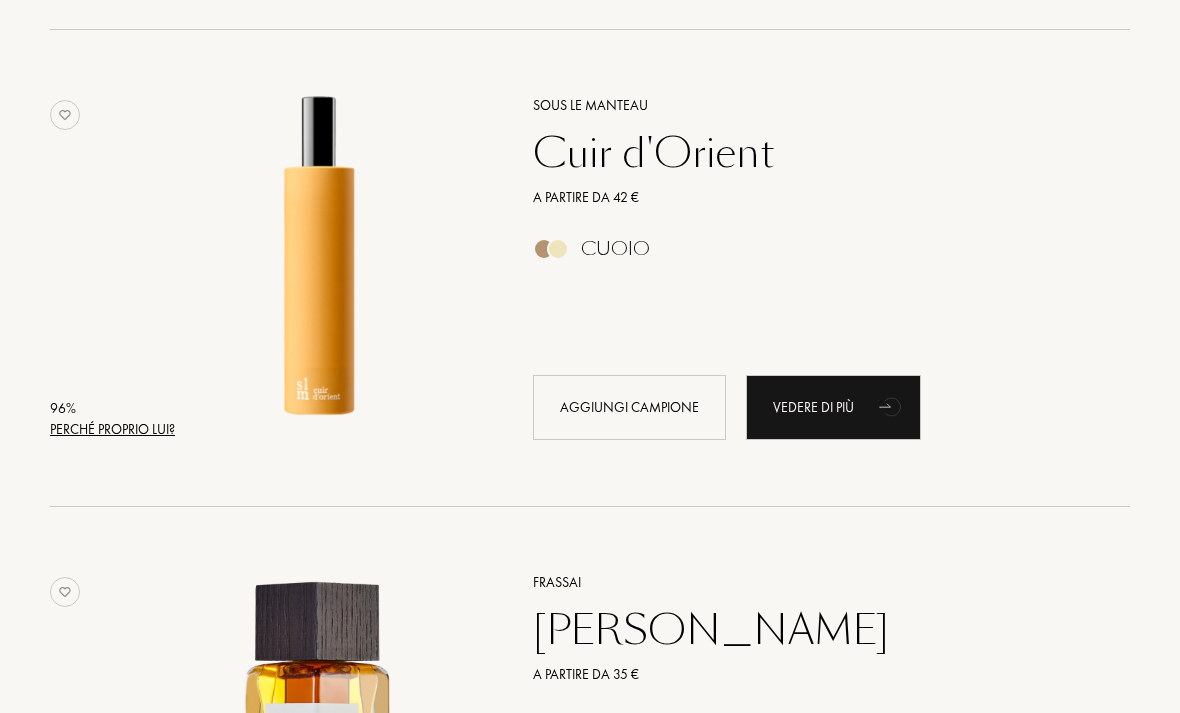 click on "Perché proprio lui?" at bounding box center [112, 429] 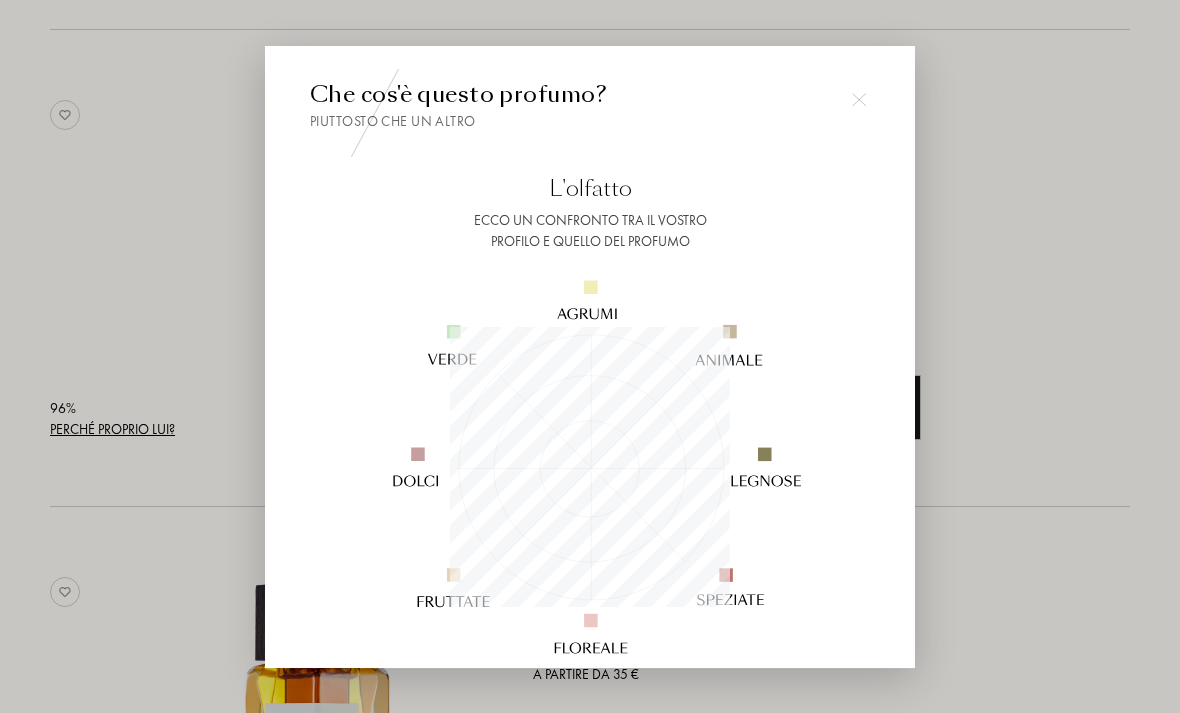scroll, scrollTop: 999720, scrollLeft: 999720, axis: both 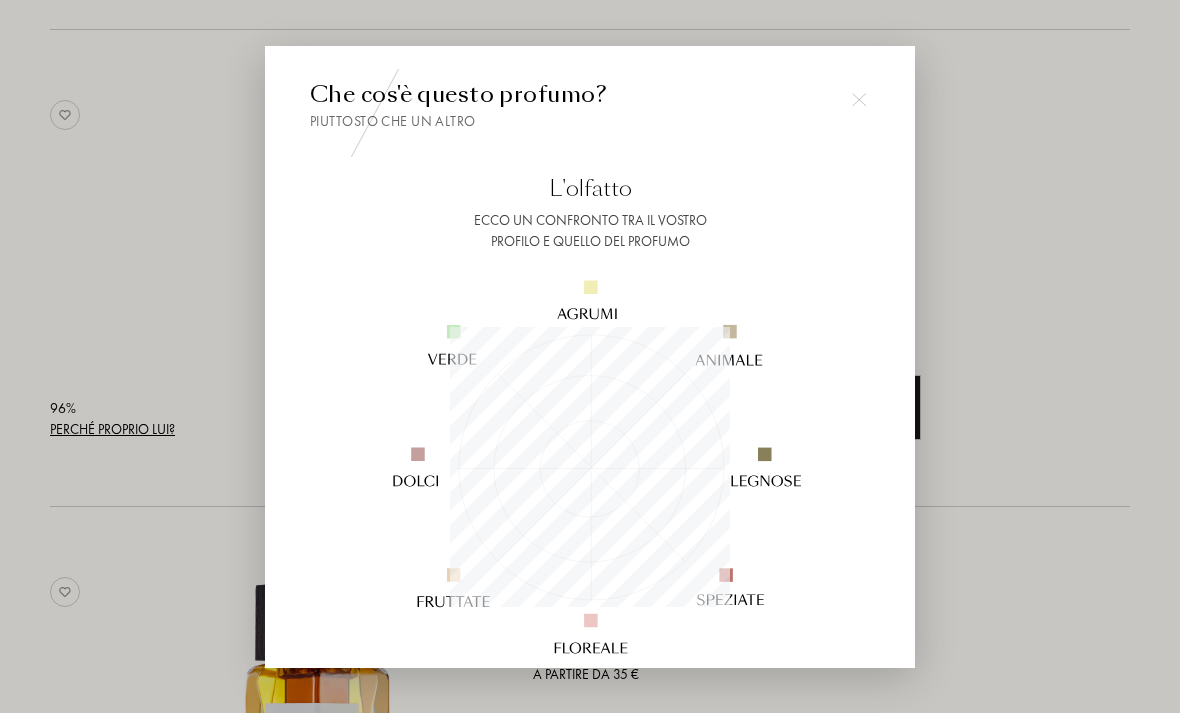 click at bounding box center [590, 388] 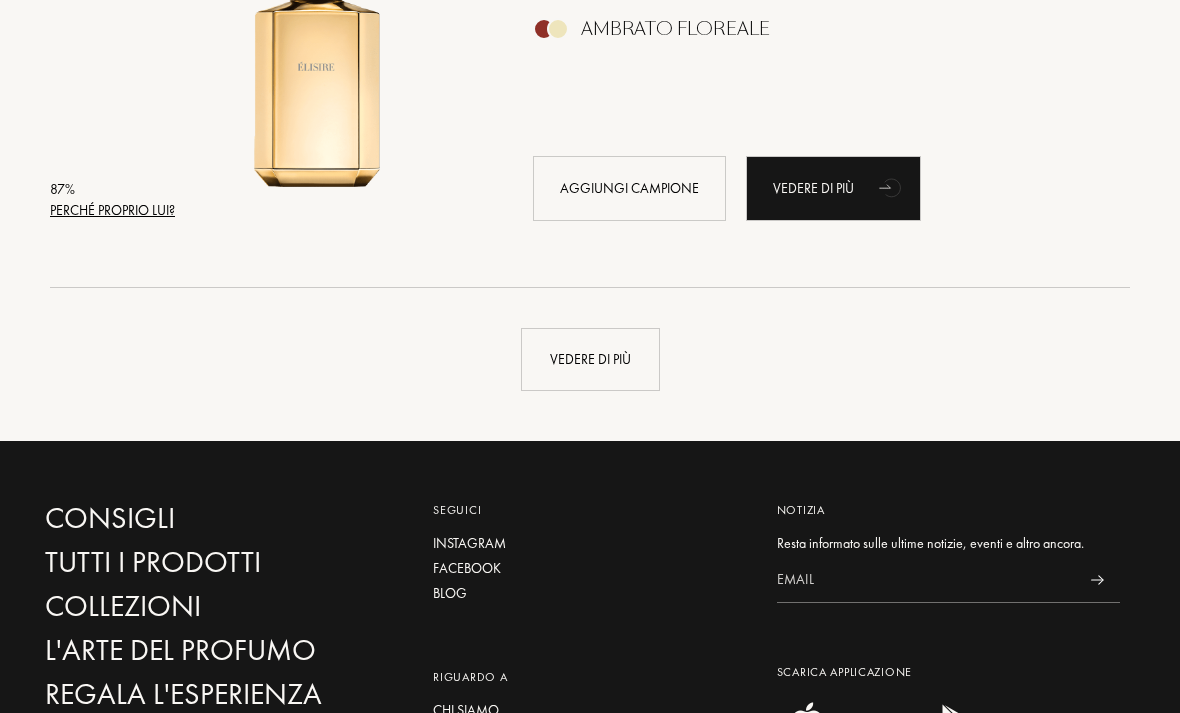 scroll, scrollTop: 4767, scrollLeft: 0, axis: vertical 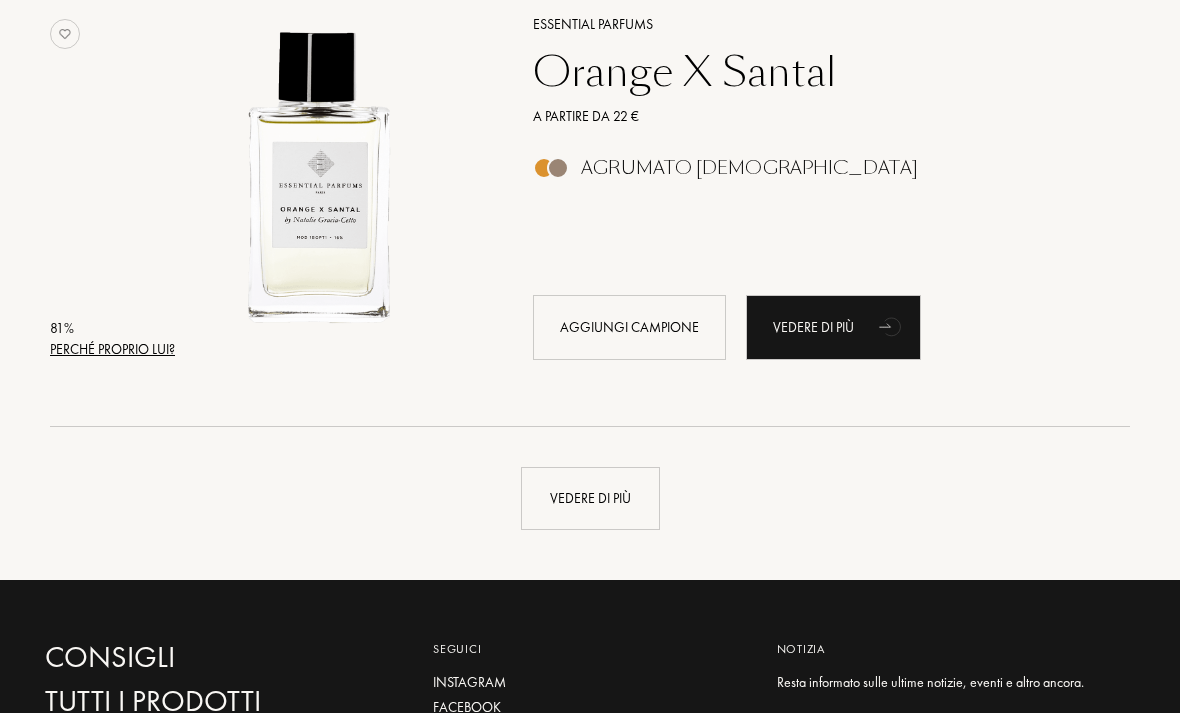click on "Vedere di più" at bounding box center (590, 499) 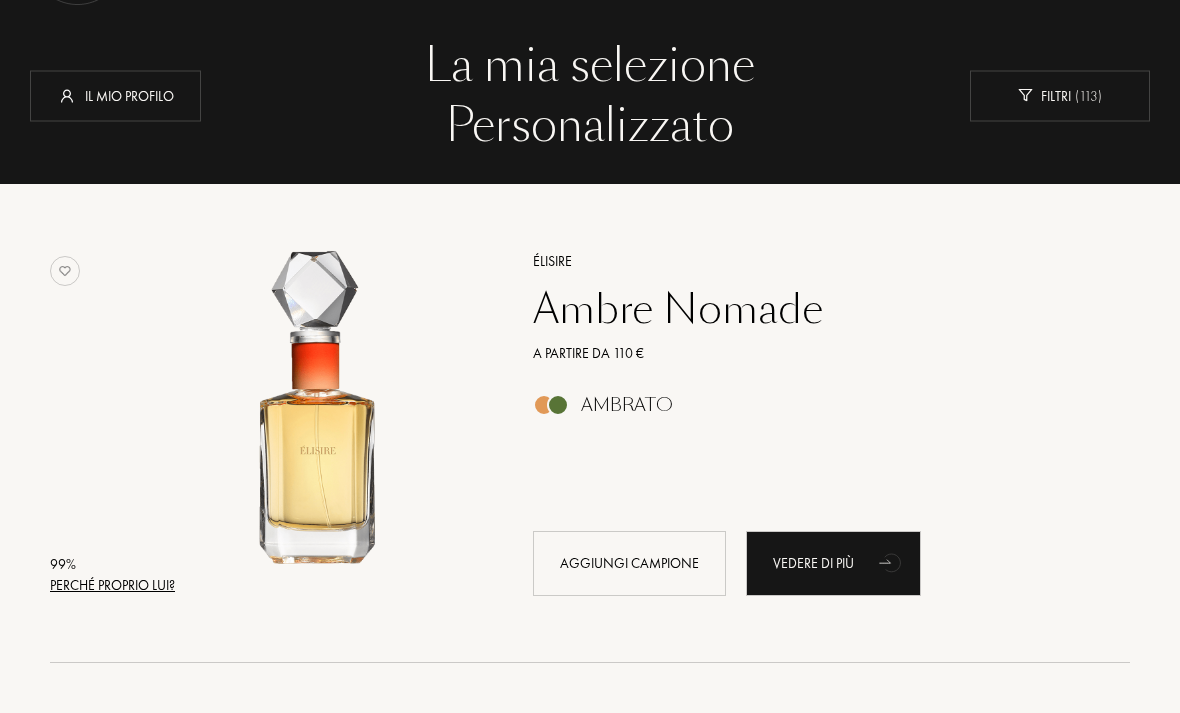 scroll, scrollTop: 94, scrollLeft: 0, axis: vertical 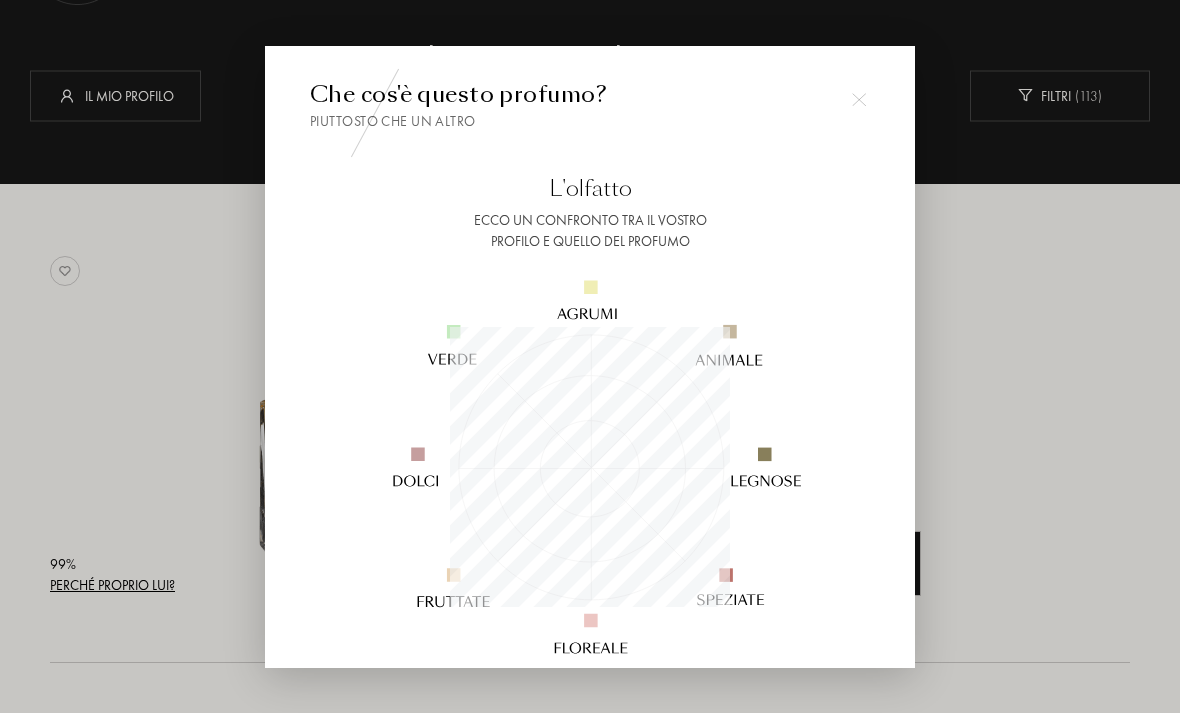 click at bounding box center [590, 388] 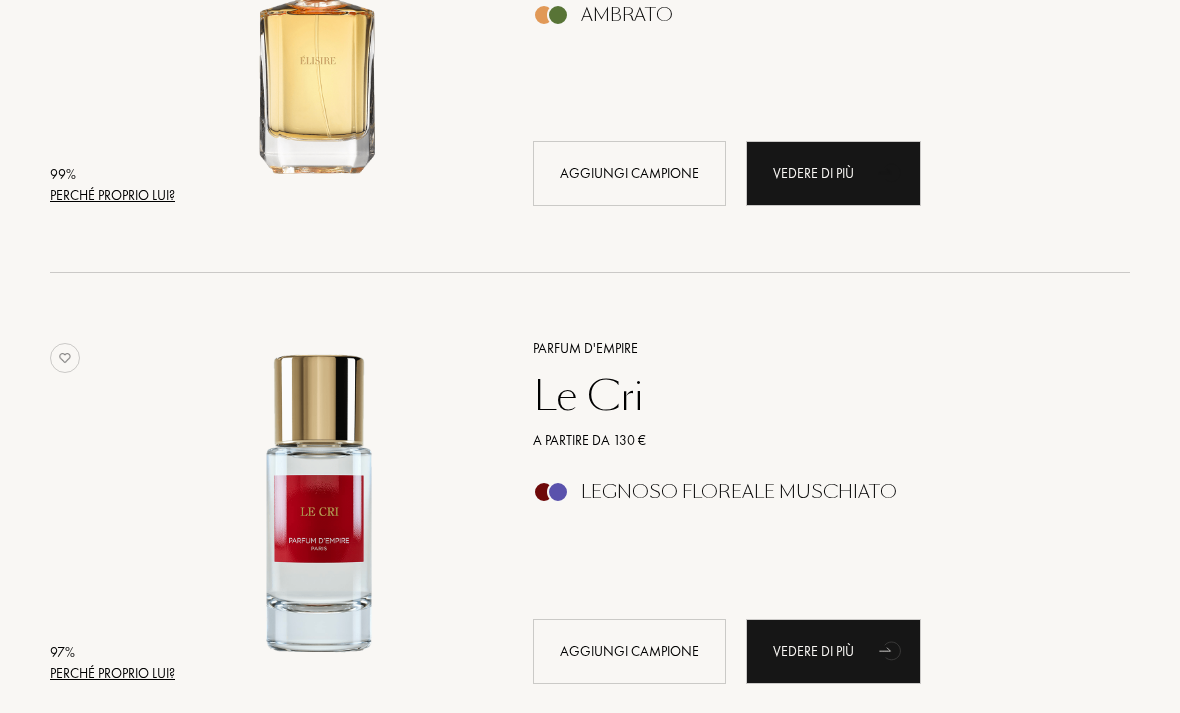 scroll, scrollTop: 471, scrollLeft: 0, axis: vertical 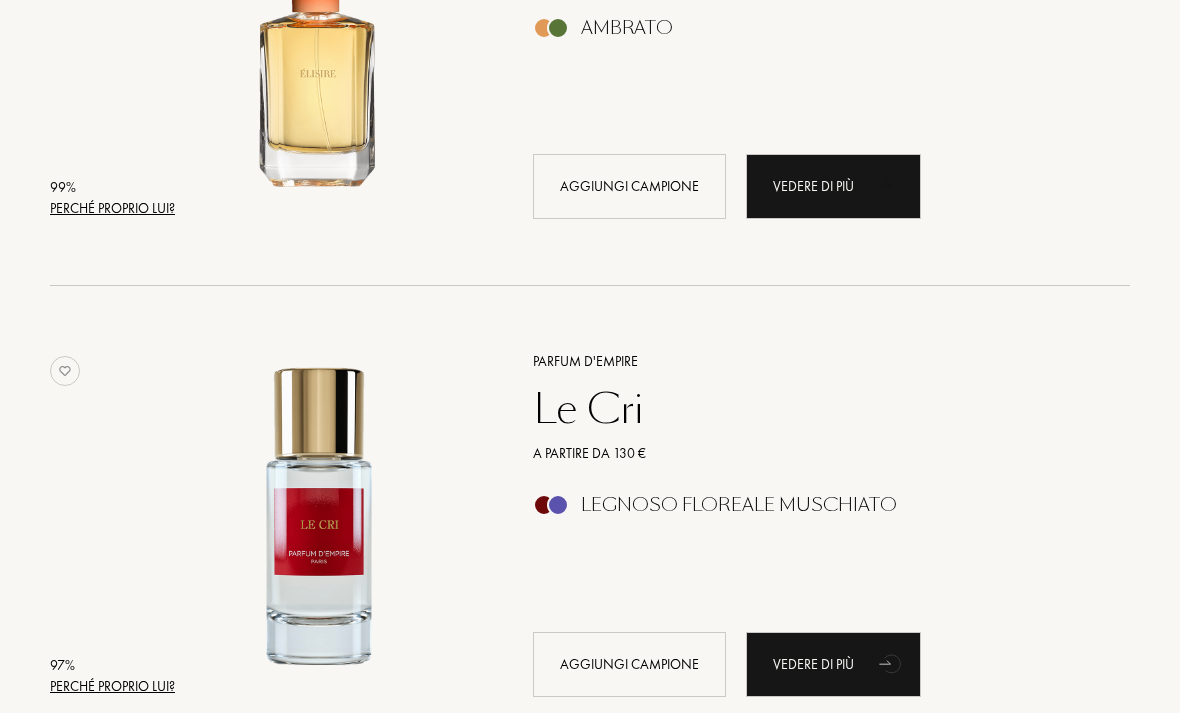click on "Aggiungi campione" at bounding box center (629, 186) 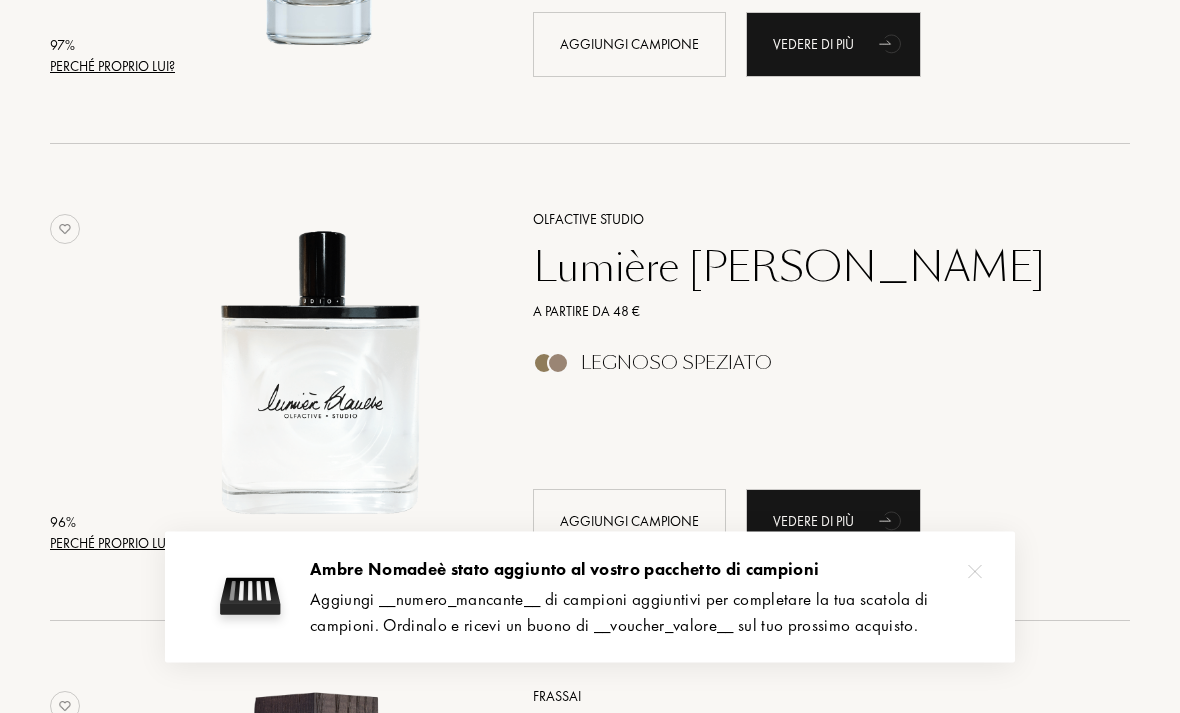 scroll, scrollTop: 1091, scrollLeft: 0, axis: vertical 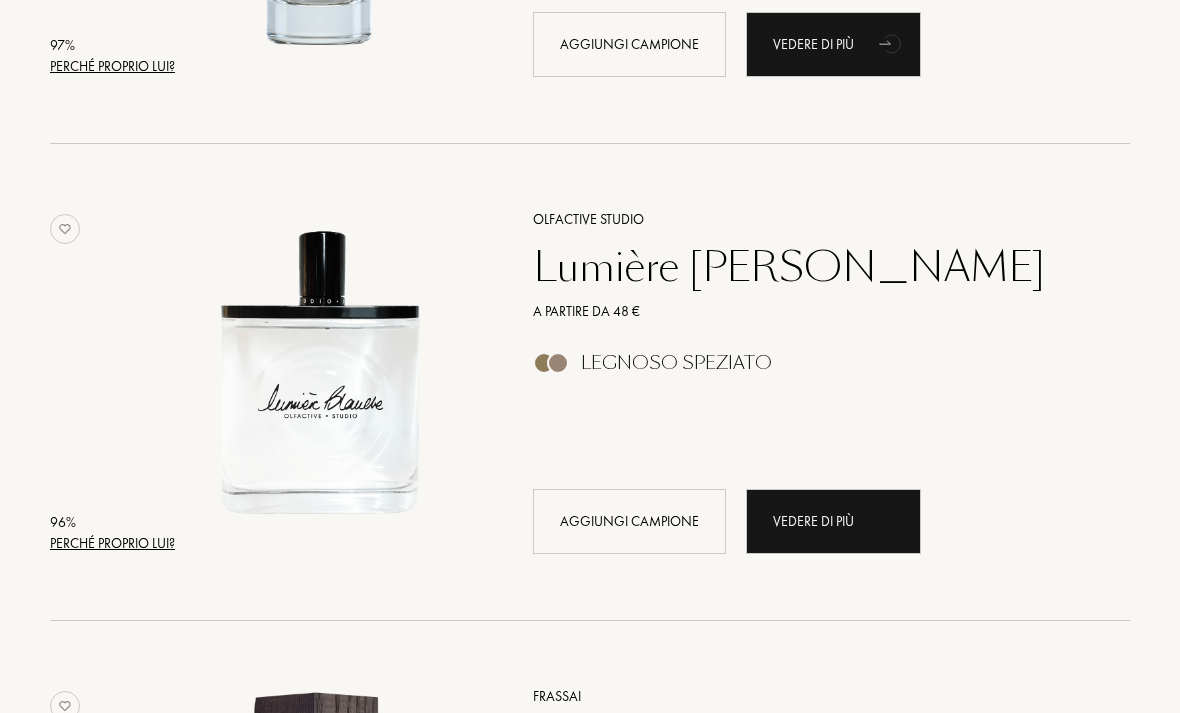 click on "Vedere di più" at bounding box center [833, 521] 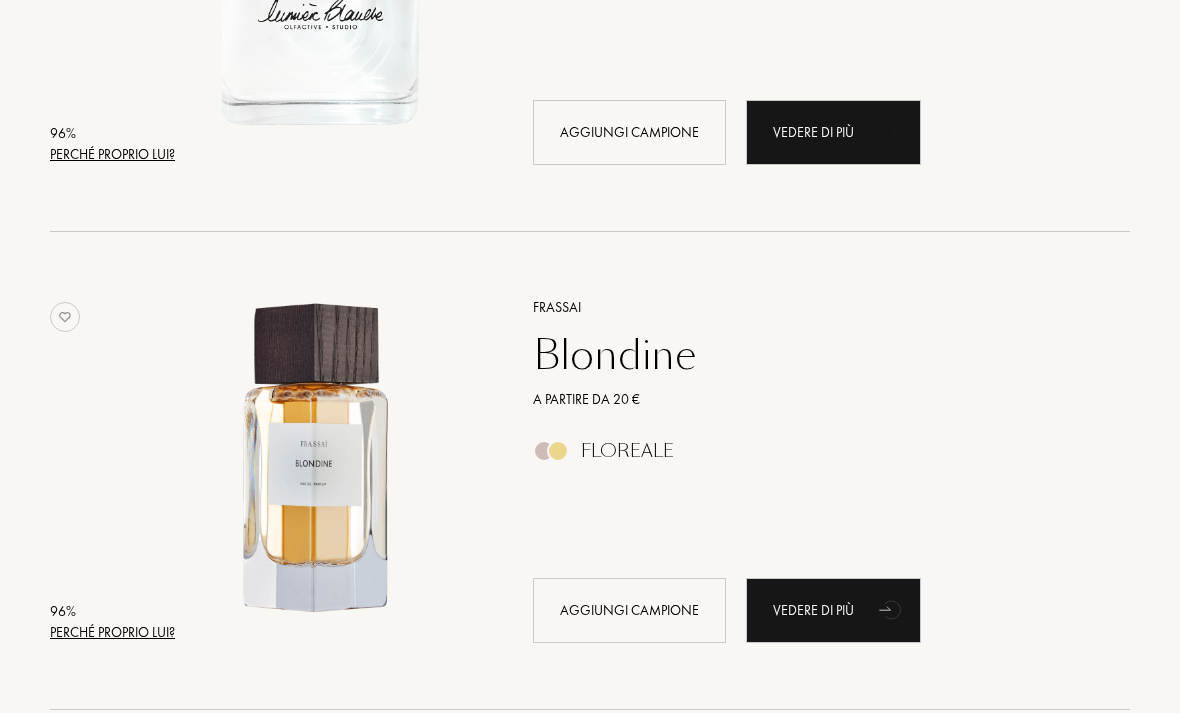 scroll, scrollTop: 1480, scrollLeft: 0, axis: vertical 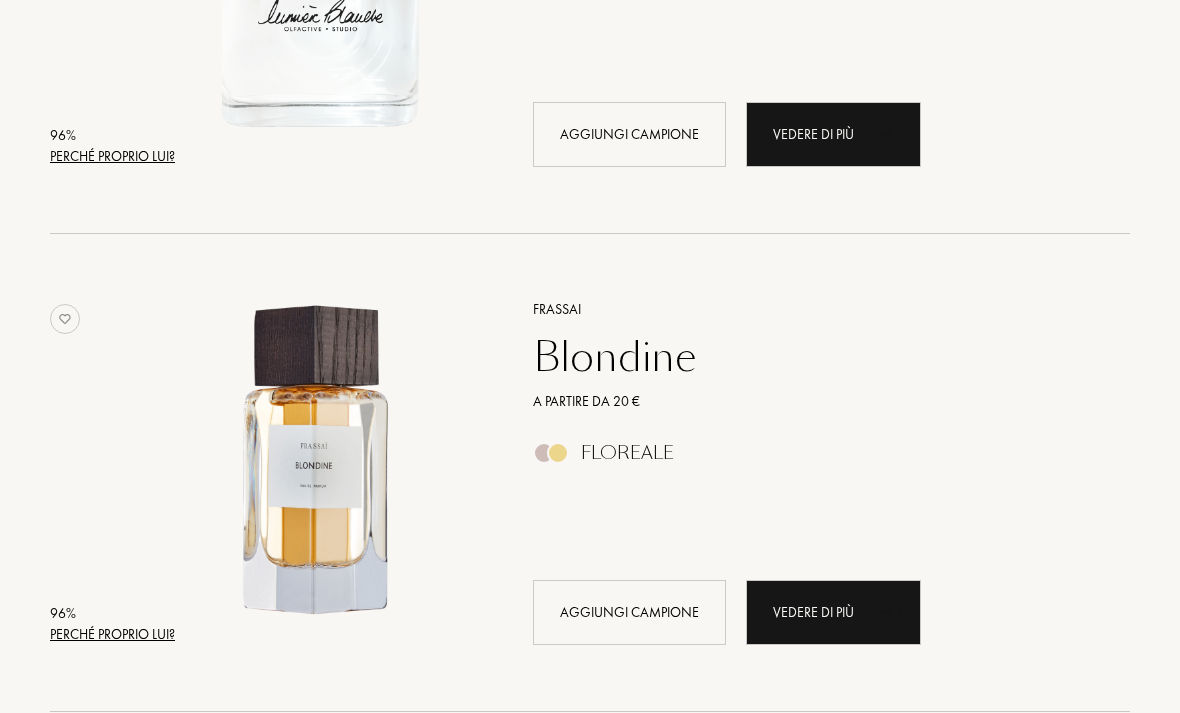 click on "Aggiungi campione" at bounding box center [629, 612] 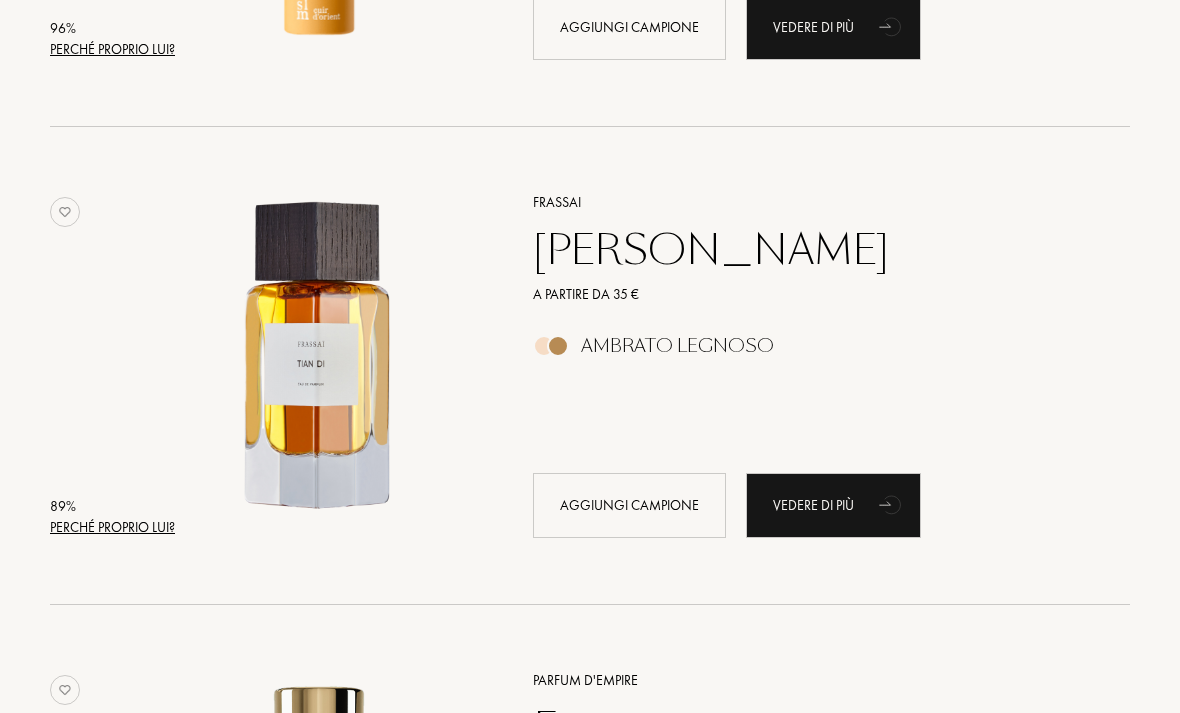 scroll, scrollTop: 2540, scrollLeft: 0, axis: vertical 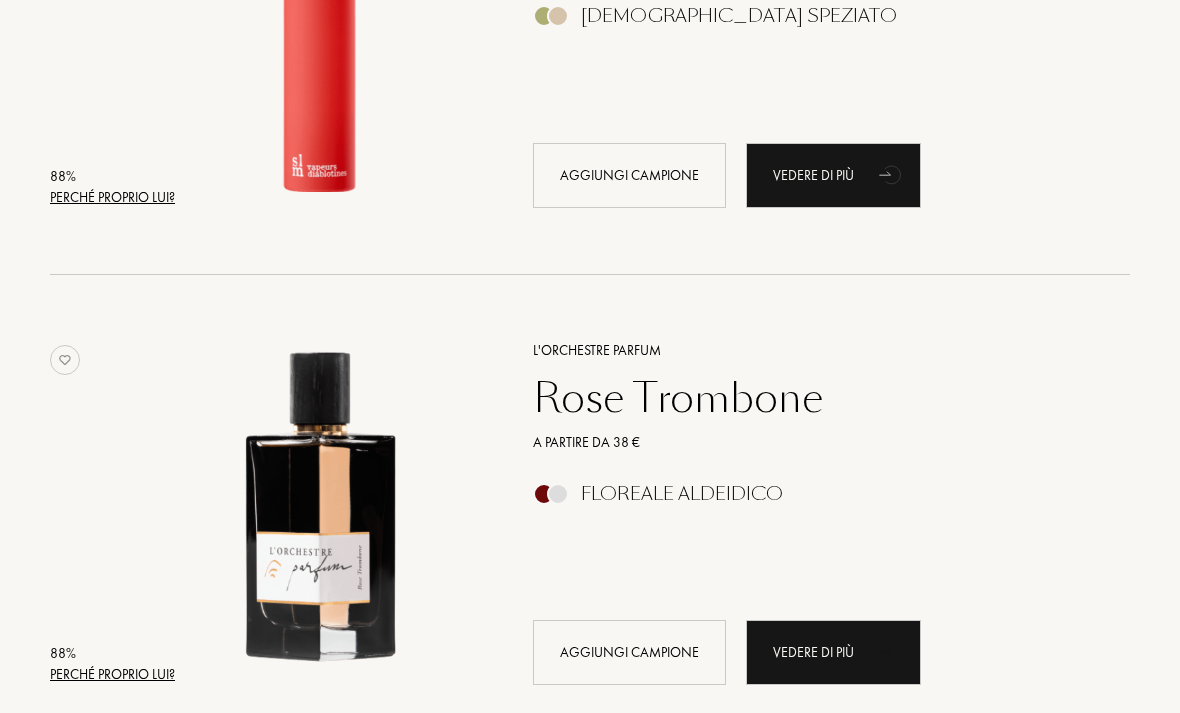 click on "Vedere di più" at bounding box center (833, 652) 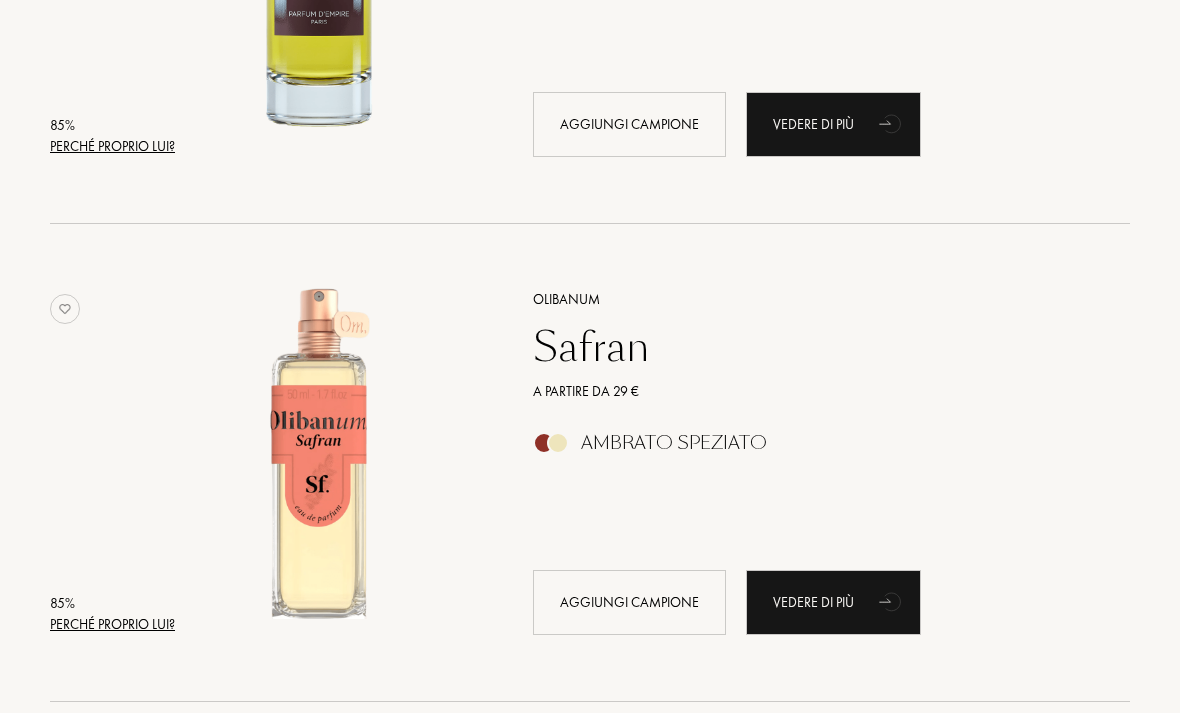 scroll, scrollTop: 6263, scrollLeft: 0, axis: vertical 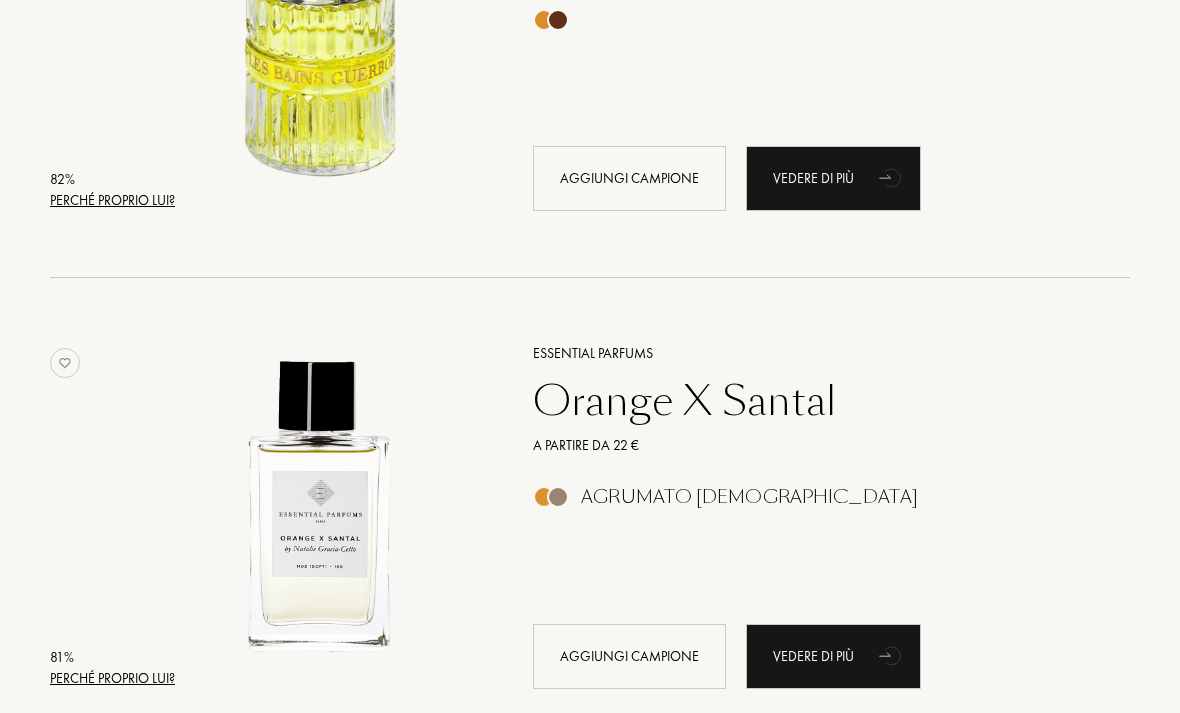 click on "Aggiungi campione" at bounding box center (629, 656) 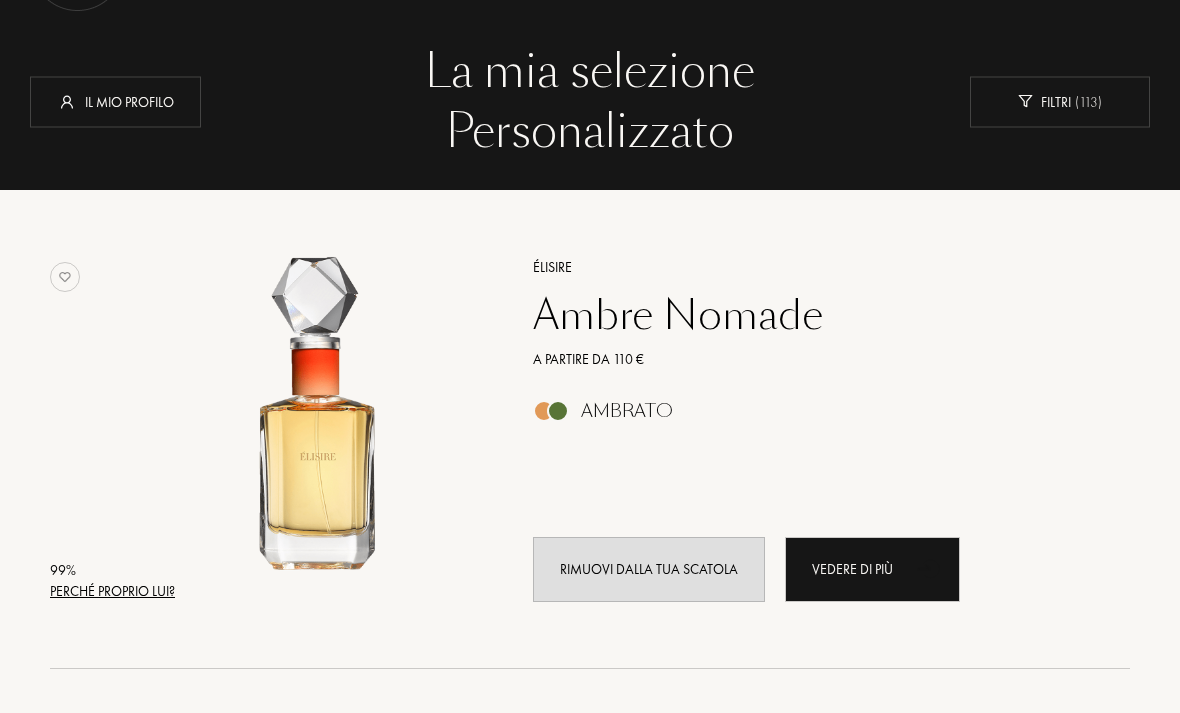 scroll, scrollTop: 0, scrollLeft: 0, axis: both 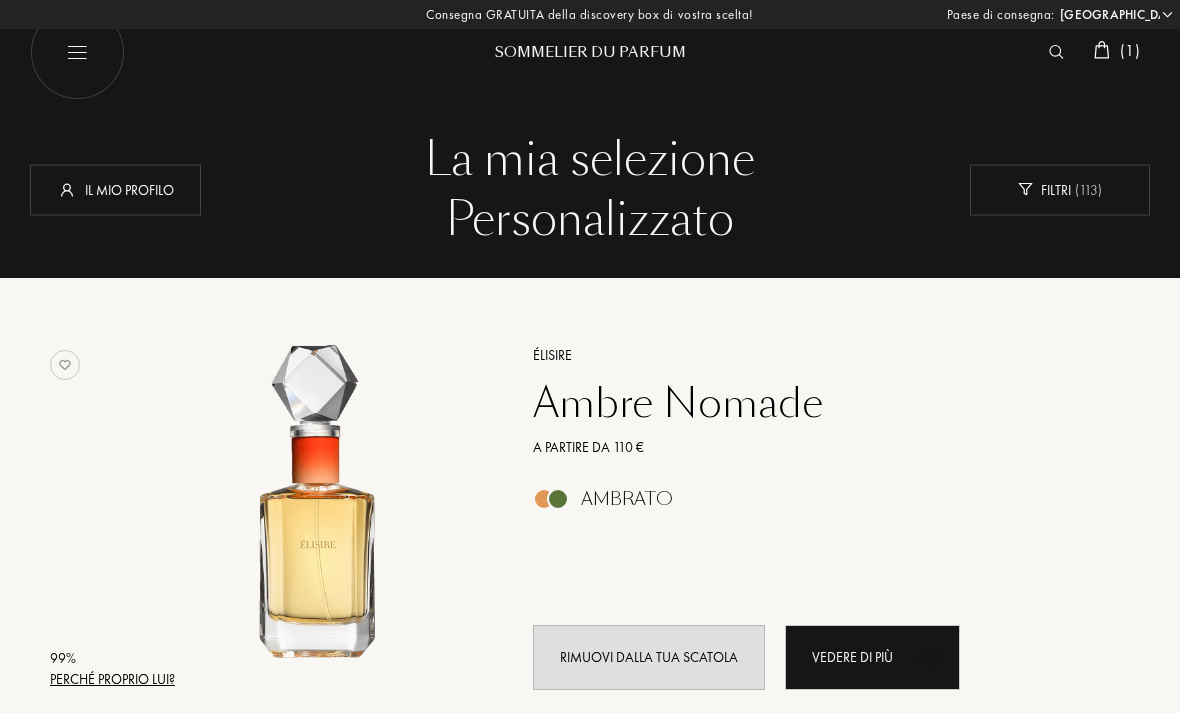click at bounding box center [1102, 50] 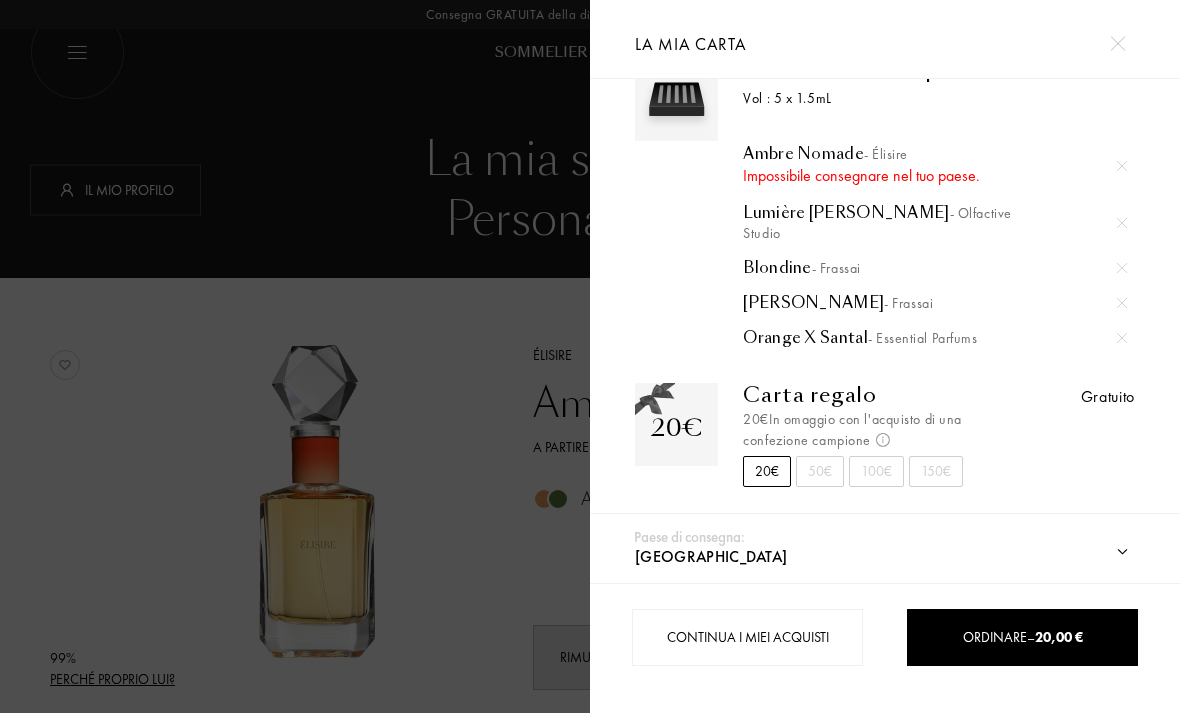 scroll, scrollTop: 56, scrollLeft: 0, axis: vertical 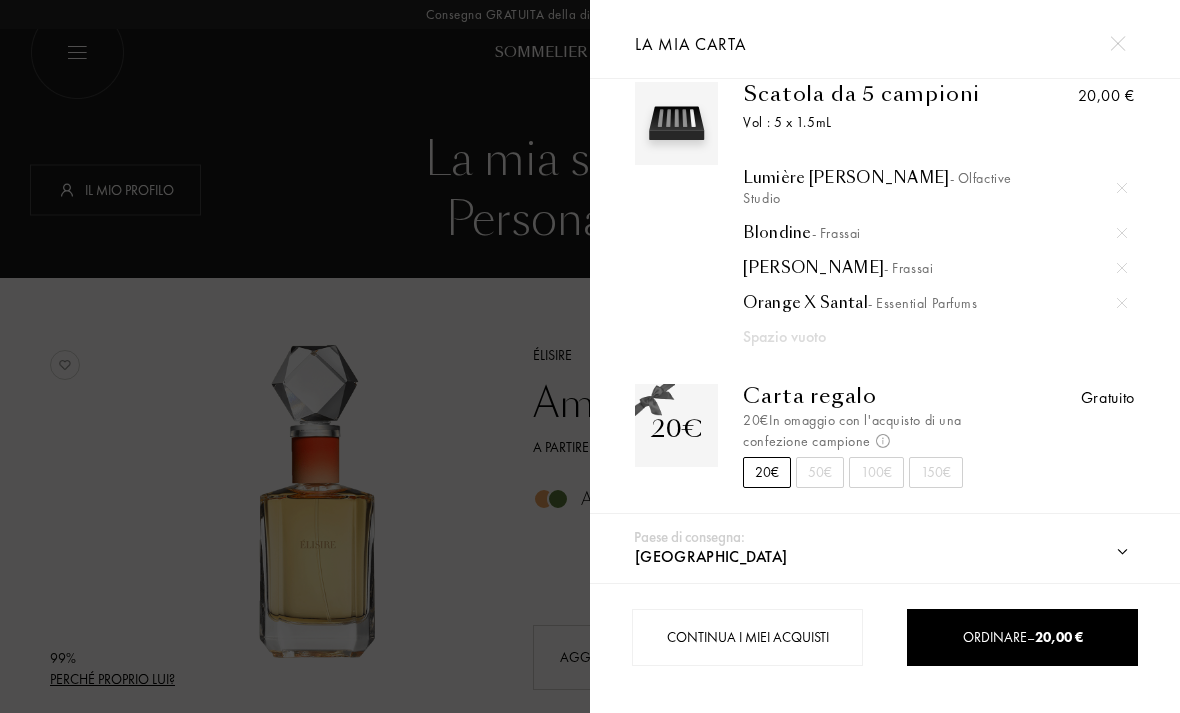 click at bounding box center [295, 356] 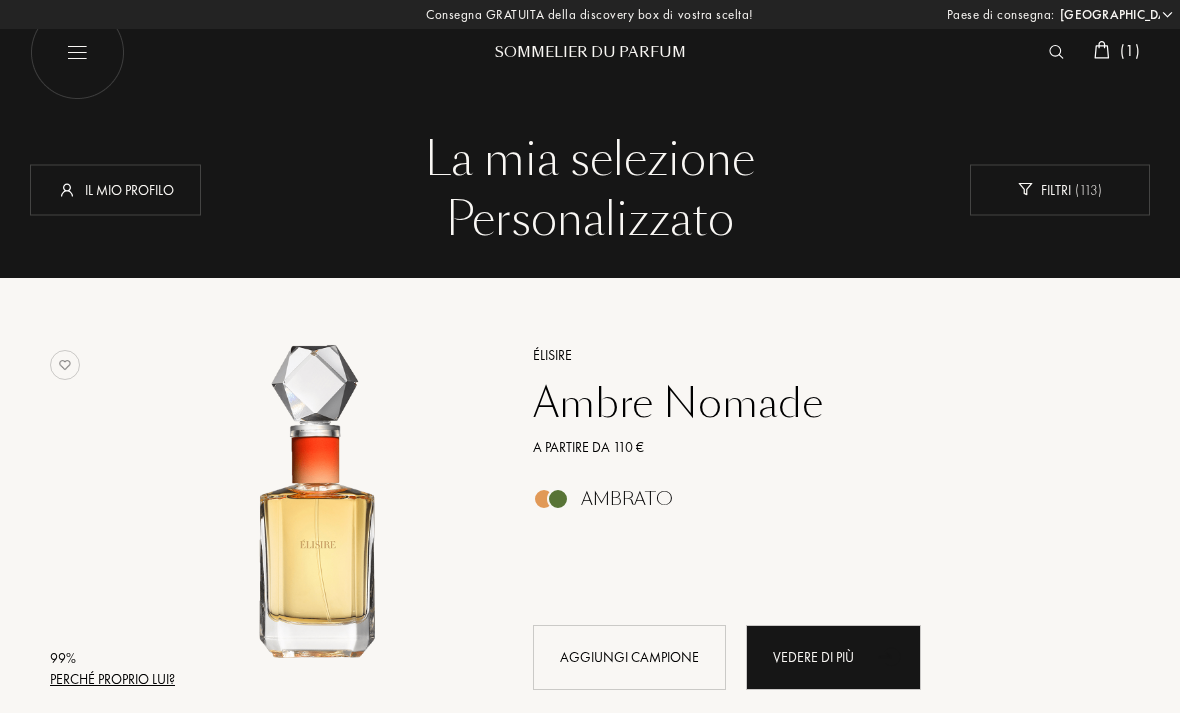 click at bounding box center (77, 52) 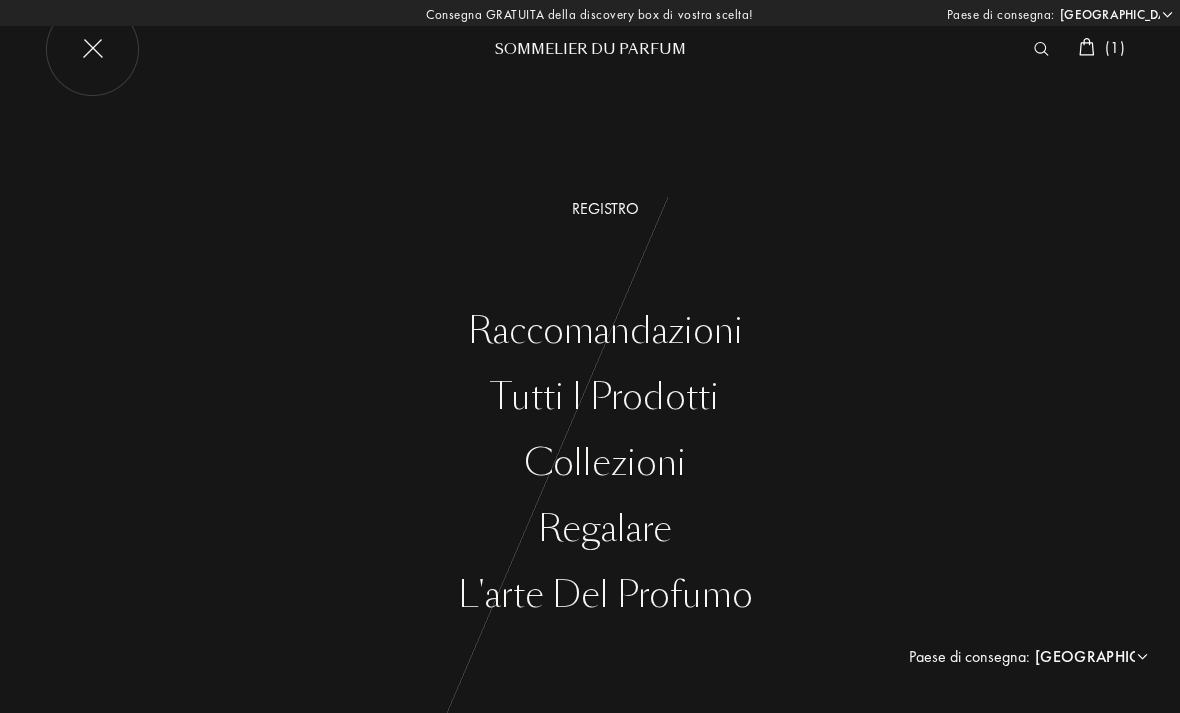 click on "Tutti i prodotti" at bounding box center (605, 397) 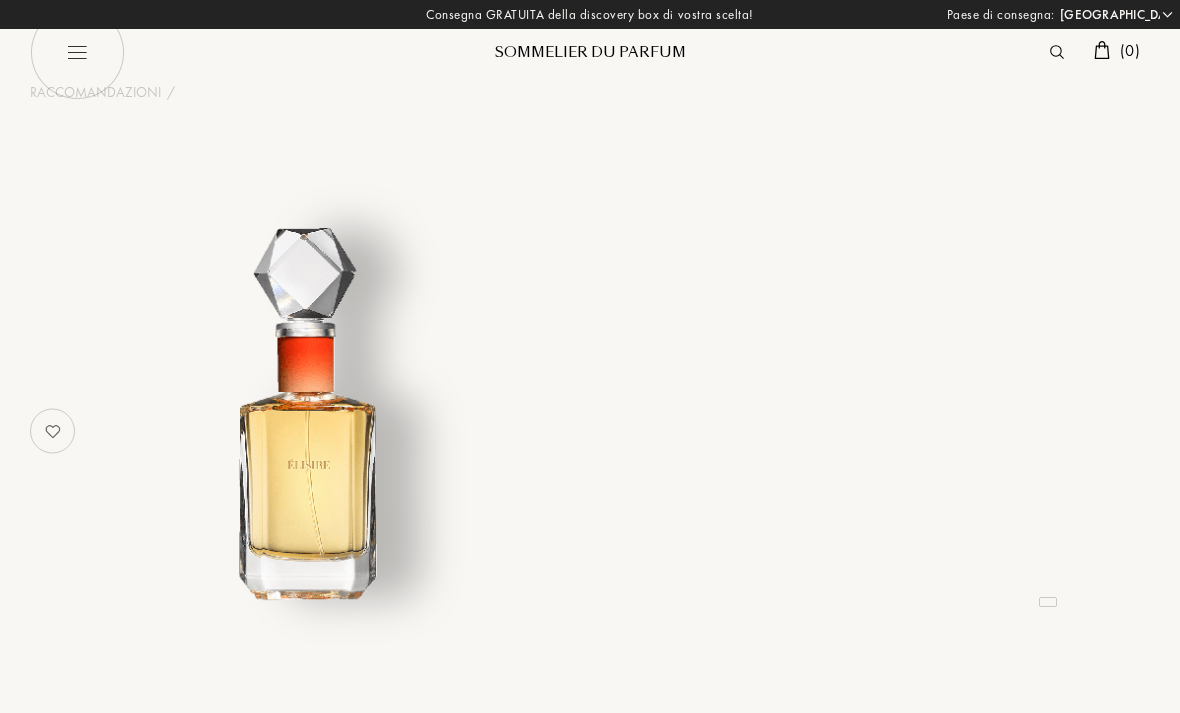 select on "IT" 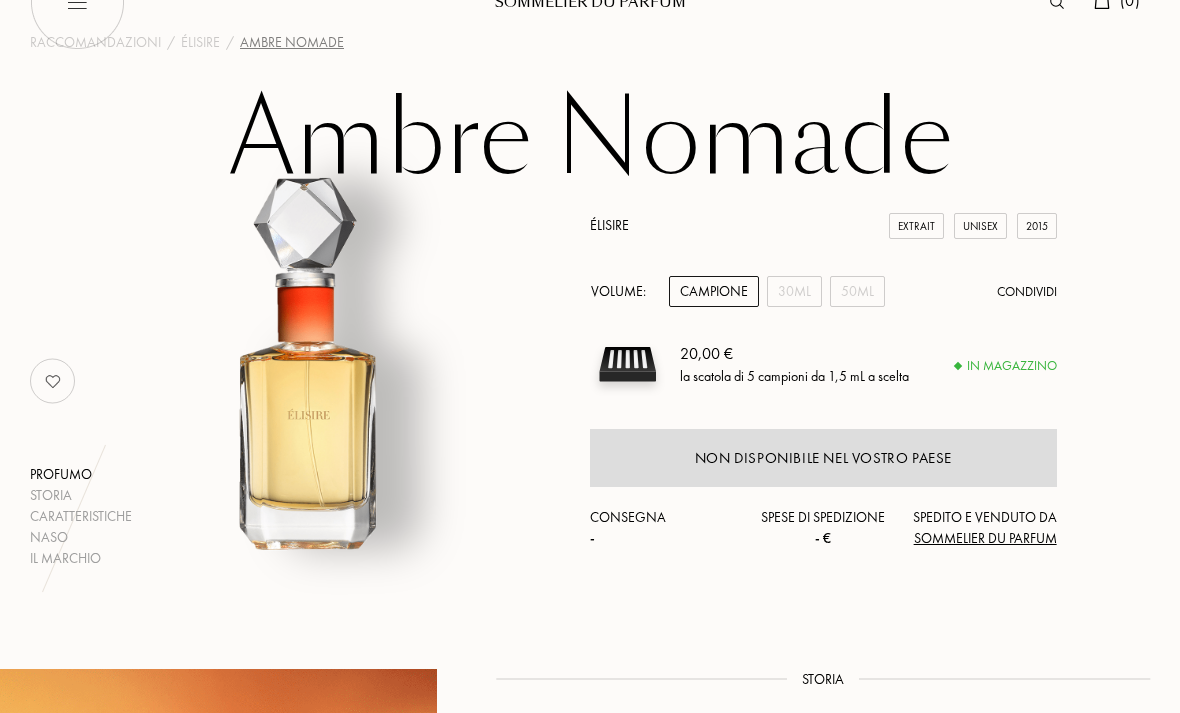 scroll, scrollTop: 0, scrollLeft: 0, axis: both 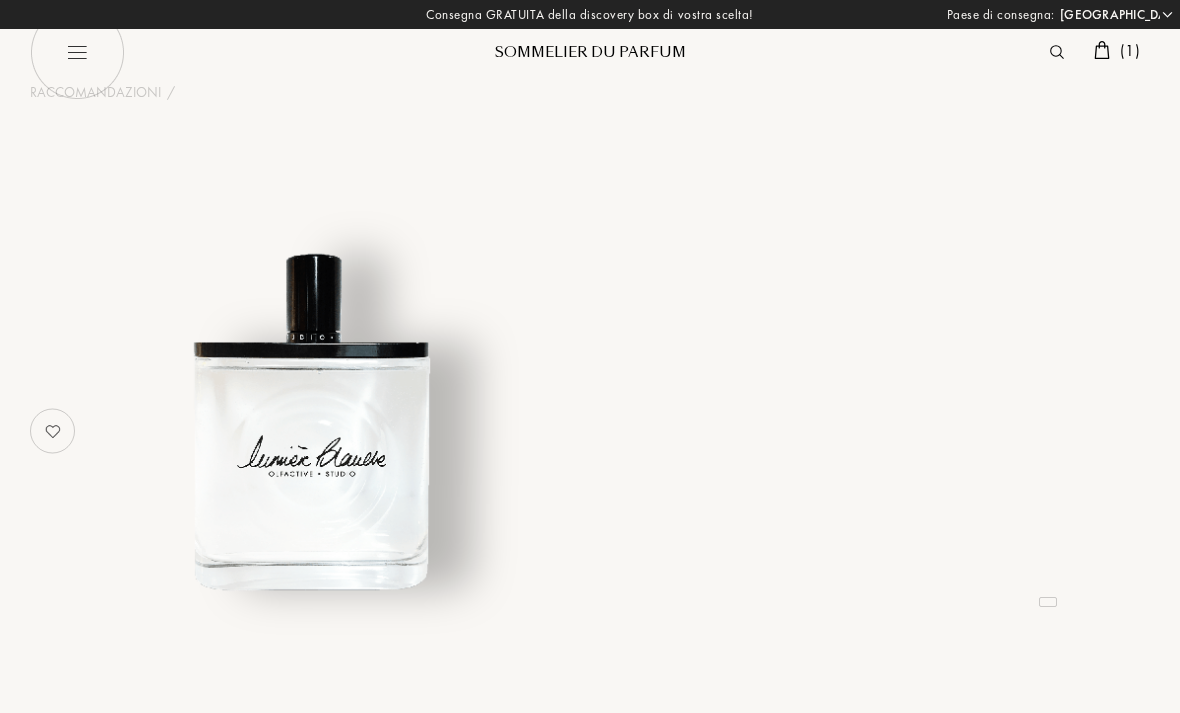 select on "IT" 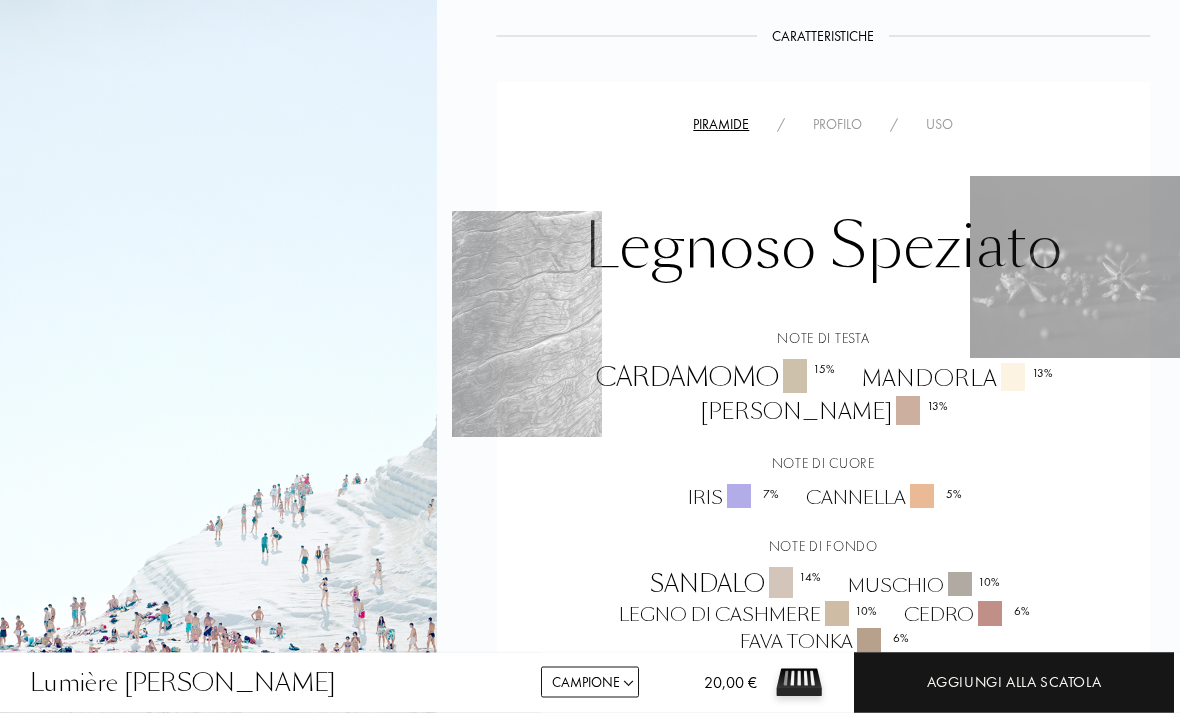 scroll, scrollTop: 1444, scrollLeft: 0, axis: vertical 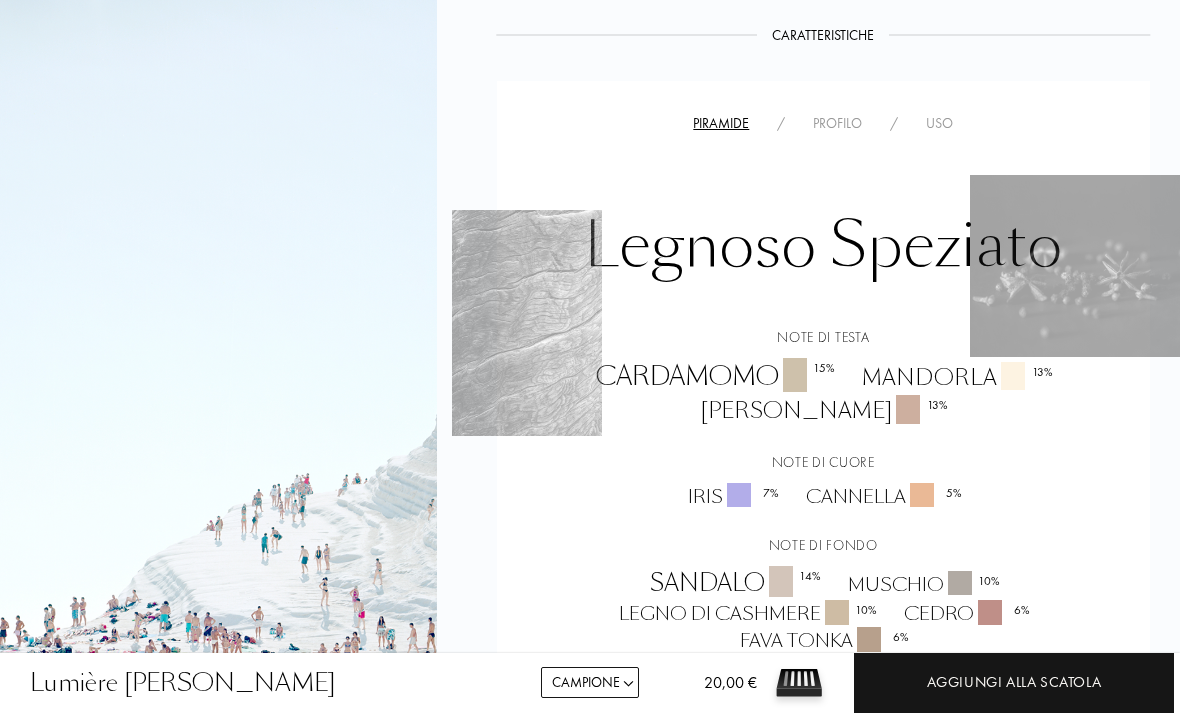click on "Aggiungi alla scatola" at bounding box center [1014, 683] 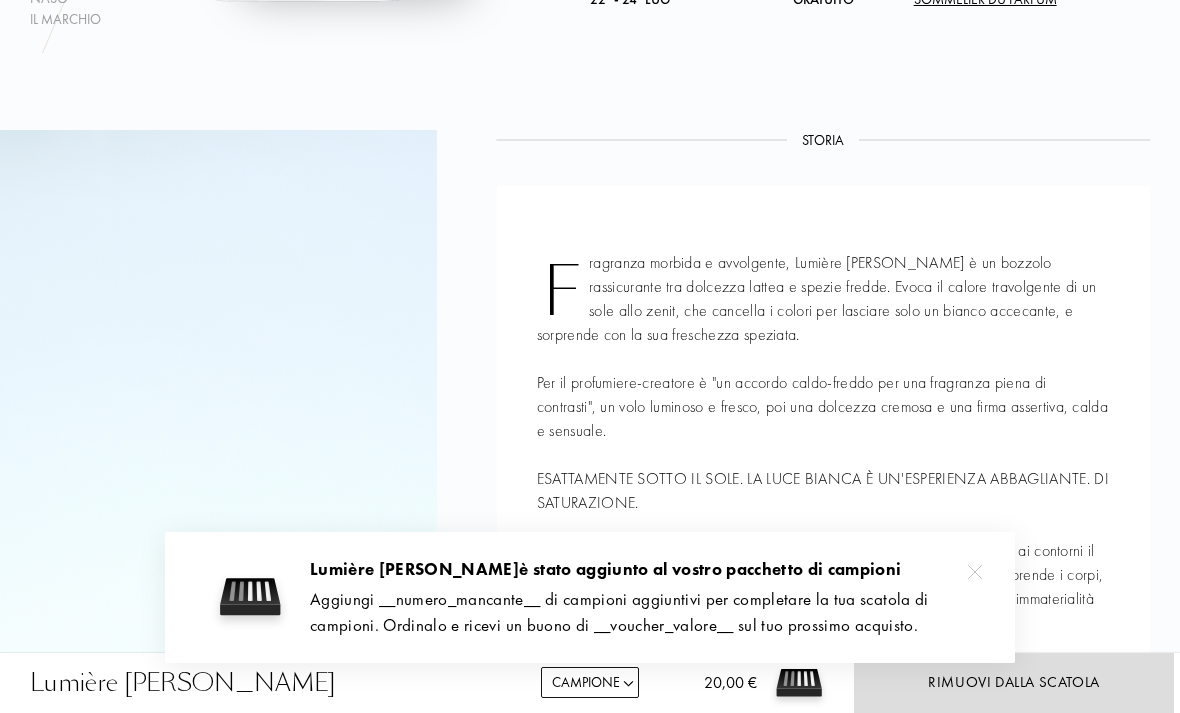 scroll, scrollTop: 697, scrollLeft: 0, axis: vertical 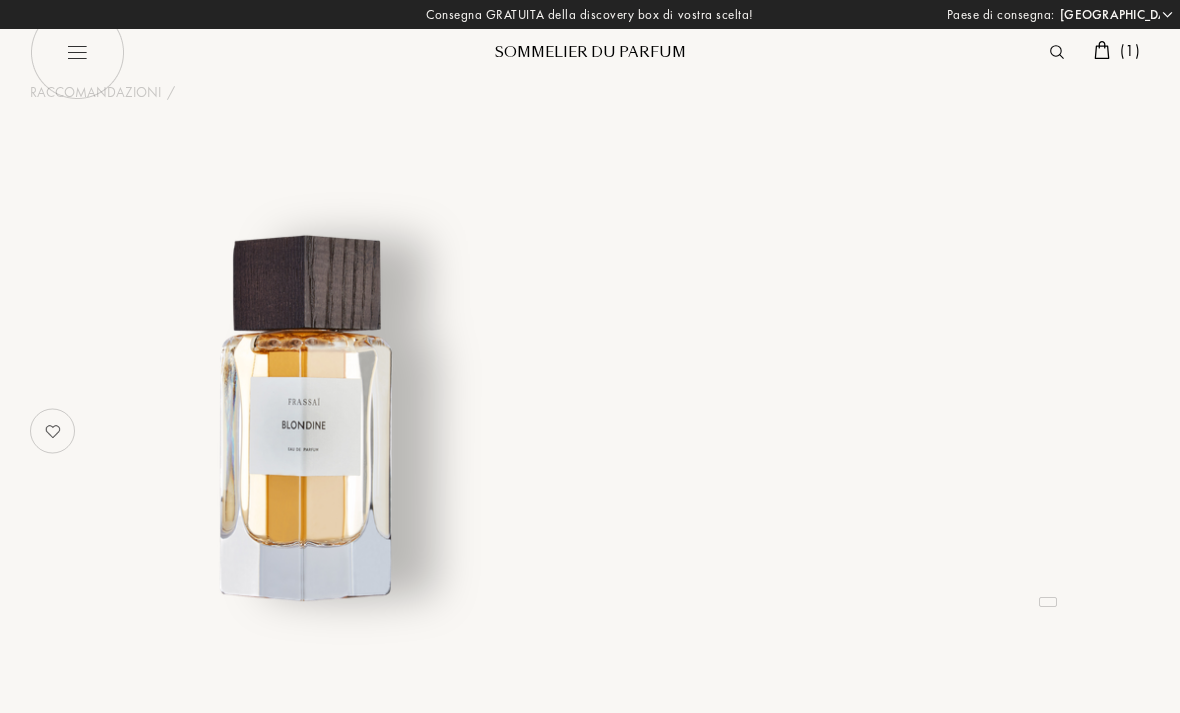 select on "IT" 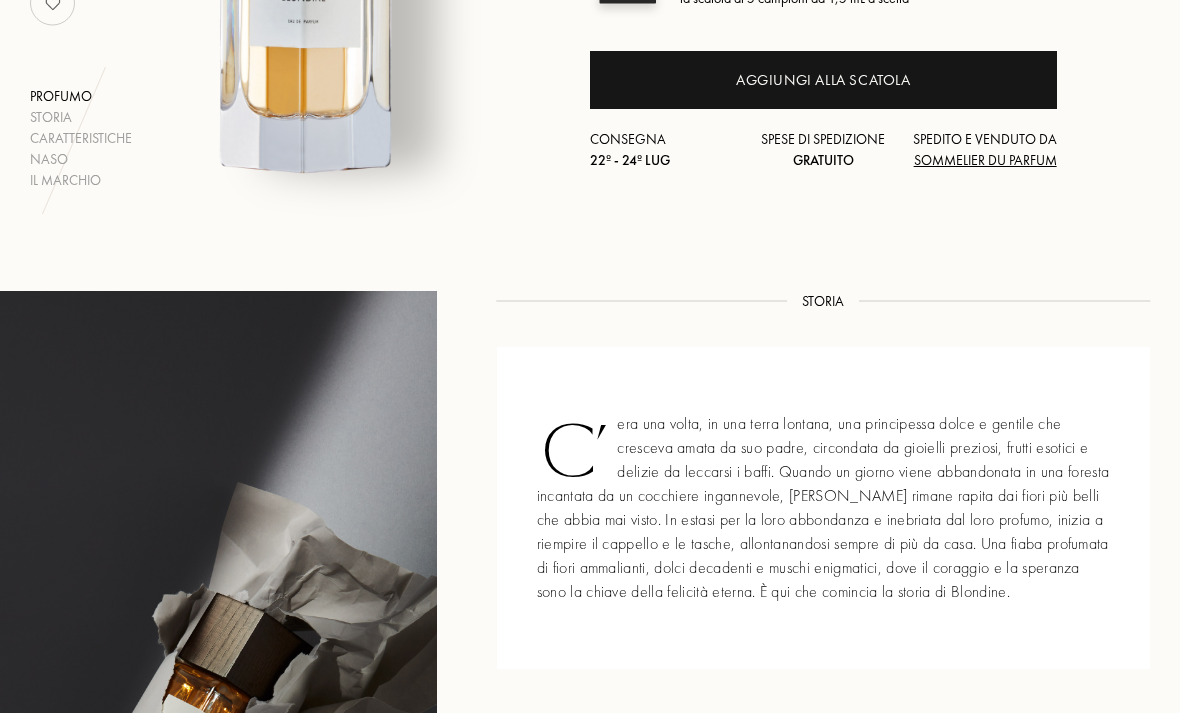 scroll, scrollTop: 426, scrollLeft: 0, axis: vertical 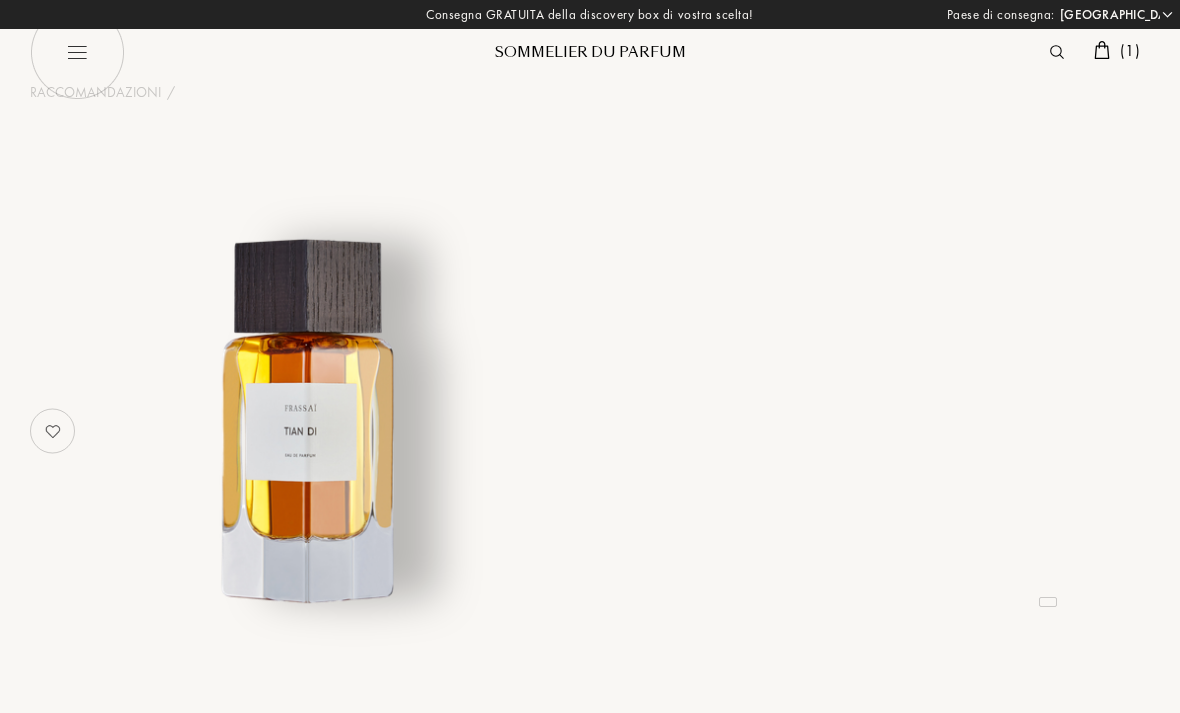 select on "IT" 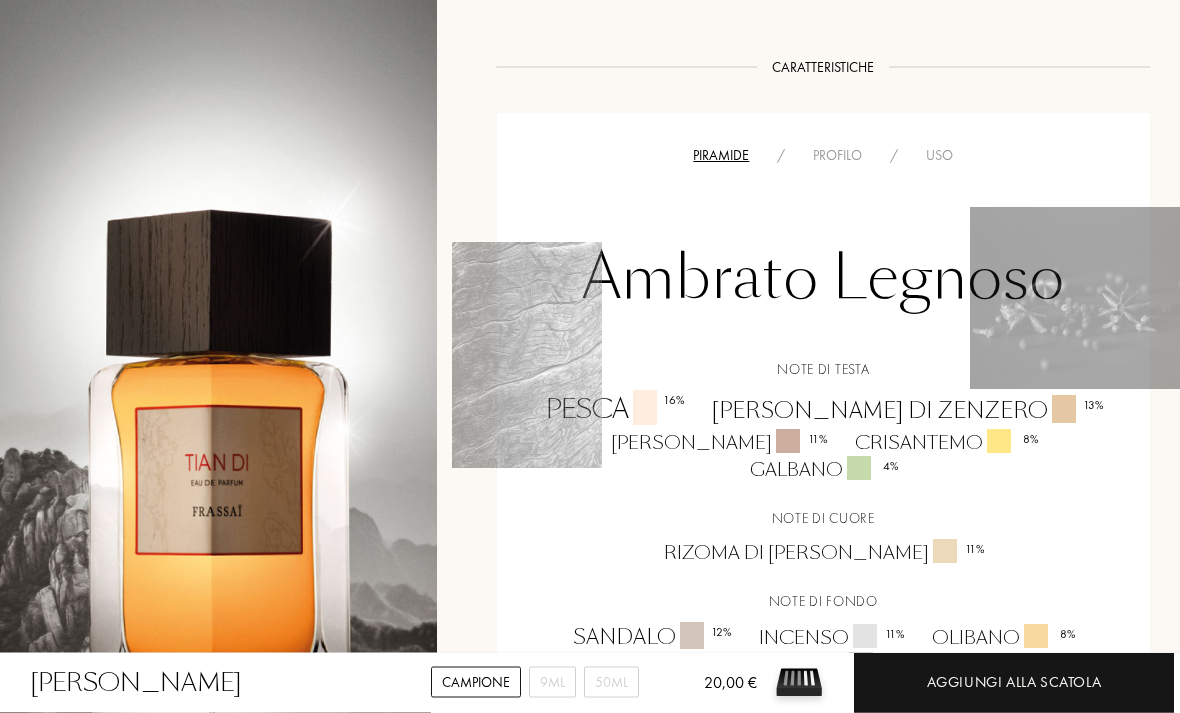 scroll, scrollTop: 1159, scrollLeft: 0, axis: vertical 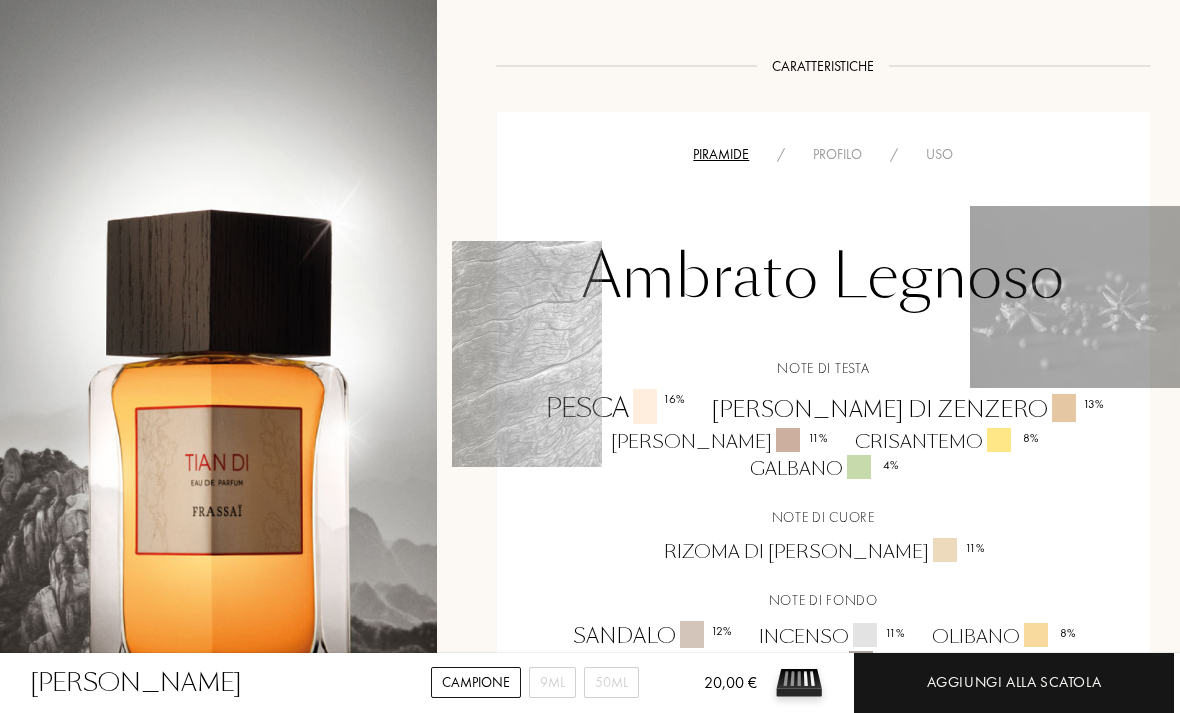 click on "Aggiungi alla scatola" at bounding box center (1014, 682) 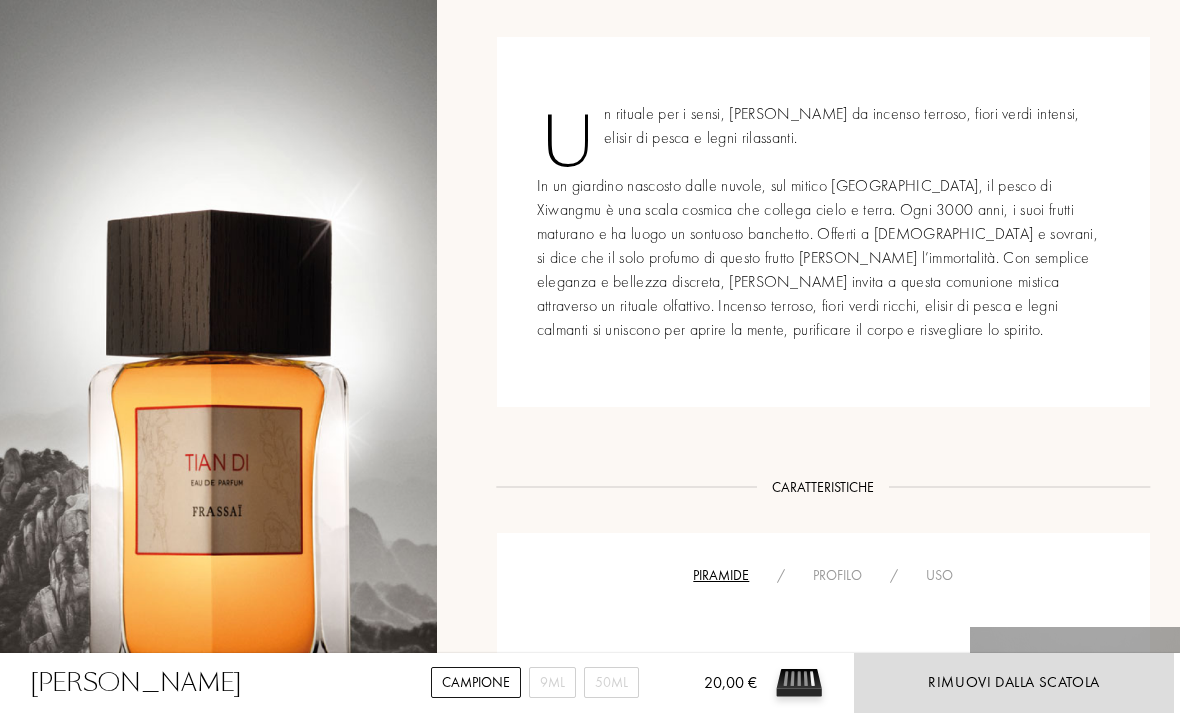 scroll, scrollTop: 736, scrollLeft: 0, axis: vertical 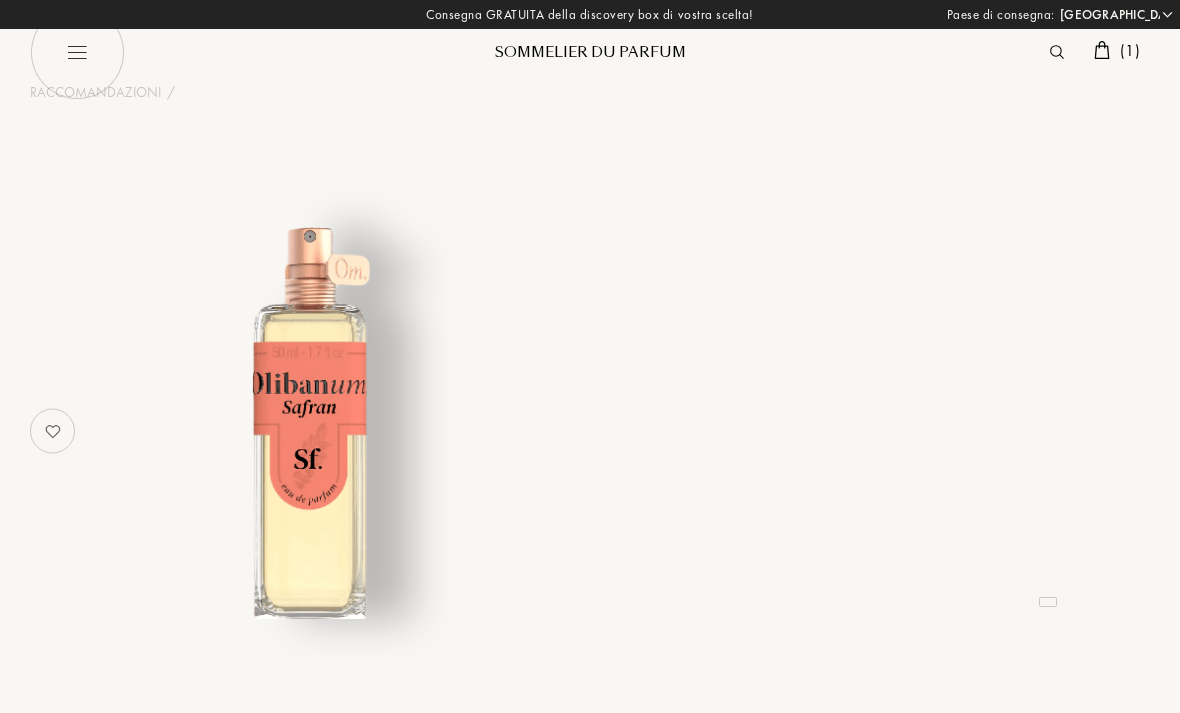 select on "IT" 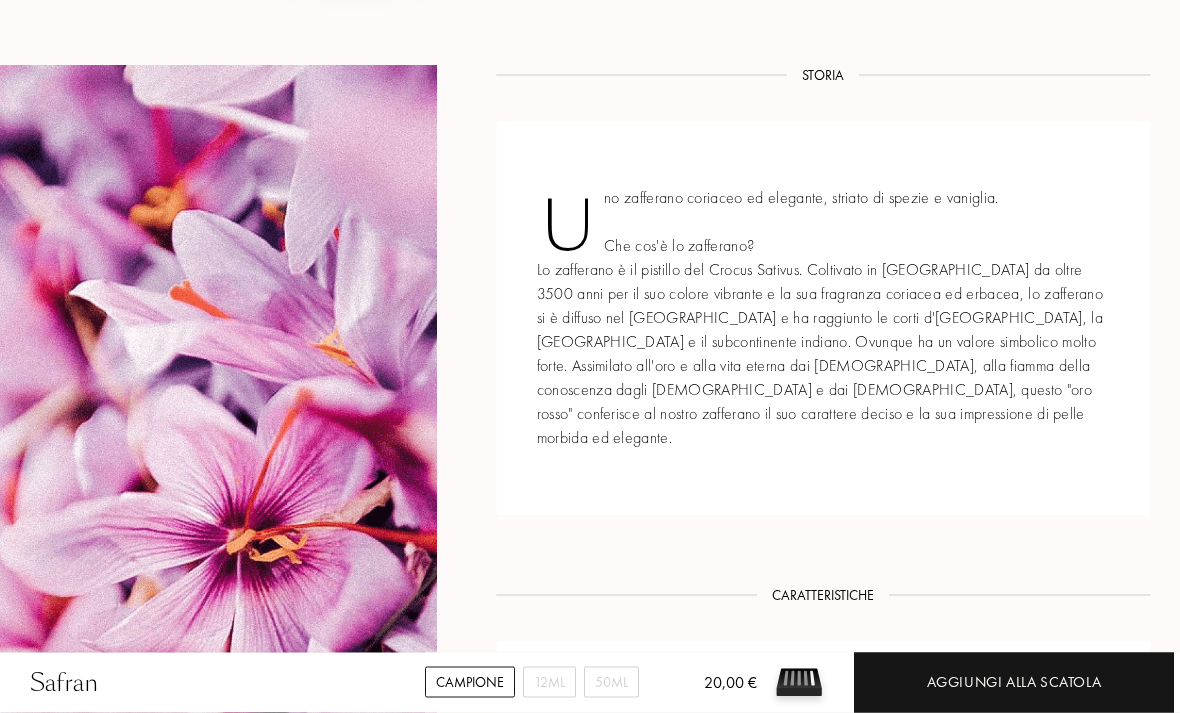 scroll, scrollTop: 627, scrollLeft: 0, axis: vertical 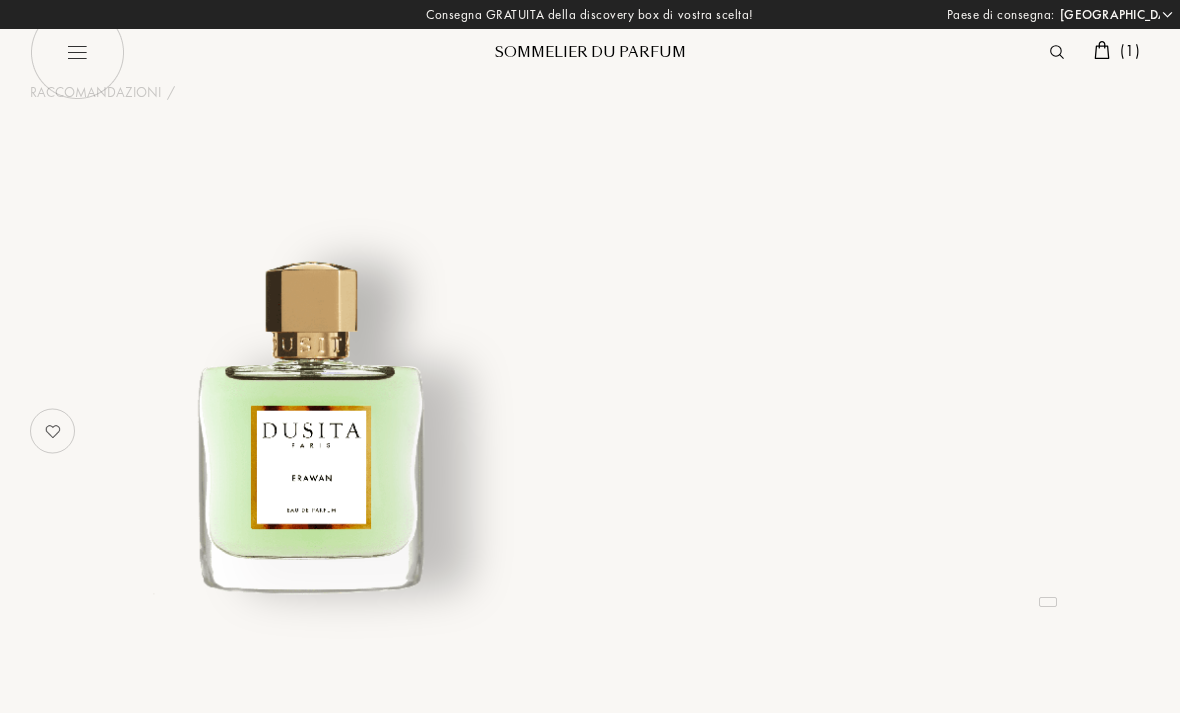 select on "IT" 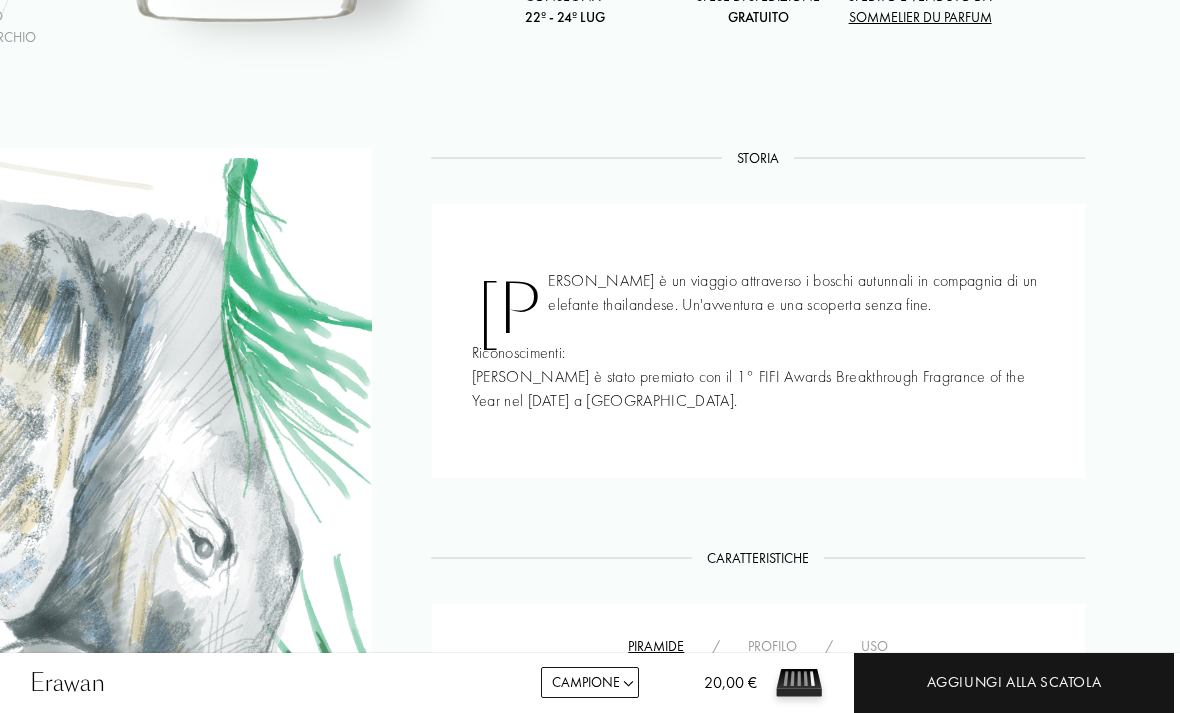 scroll, scrollTop: 550, scrollLeft: 65, axis: both 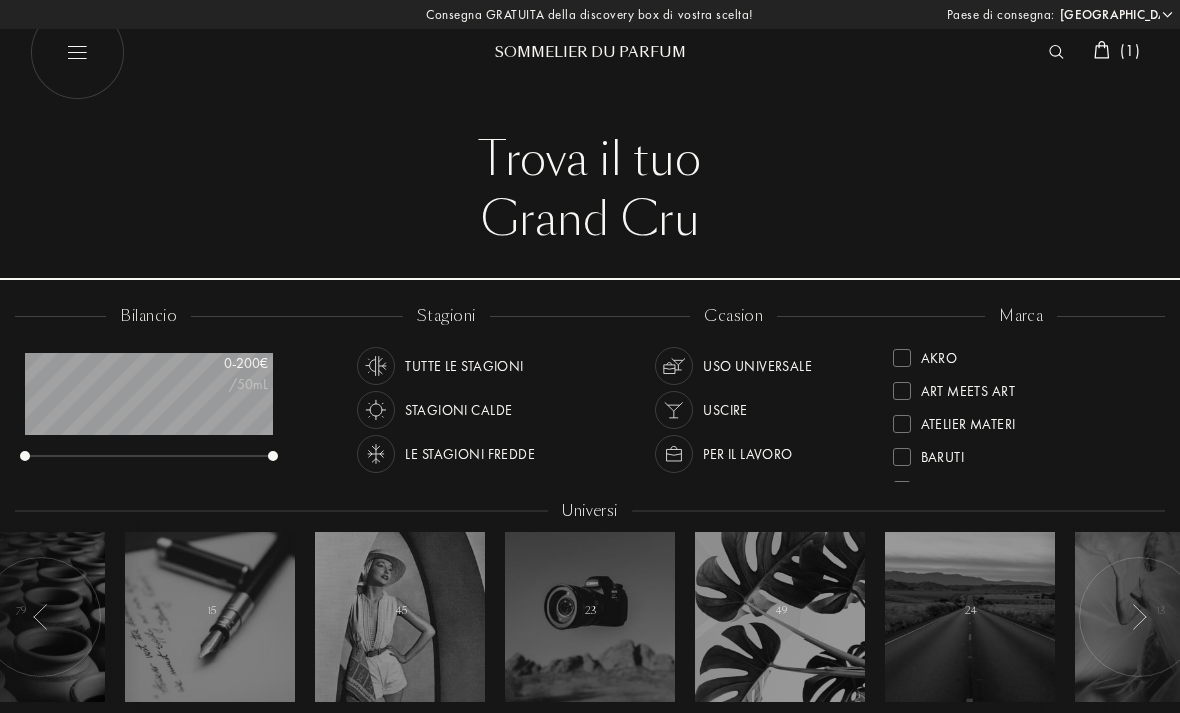 select on "IT" 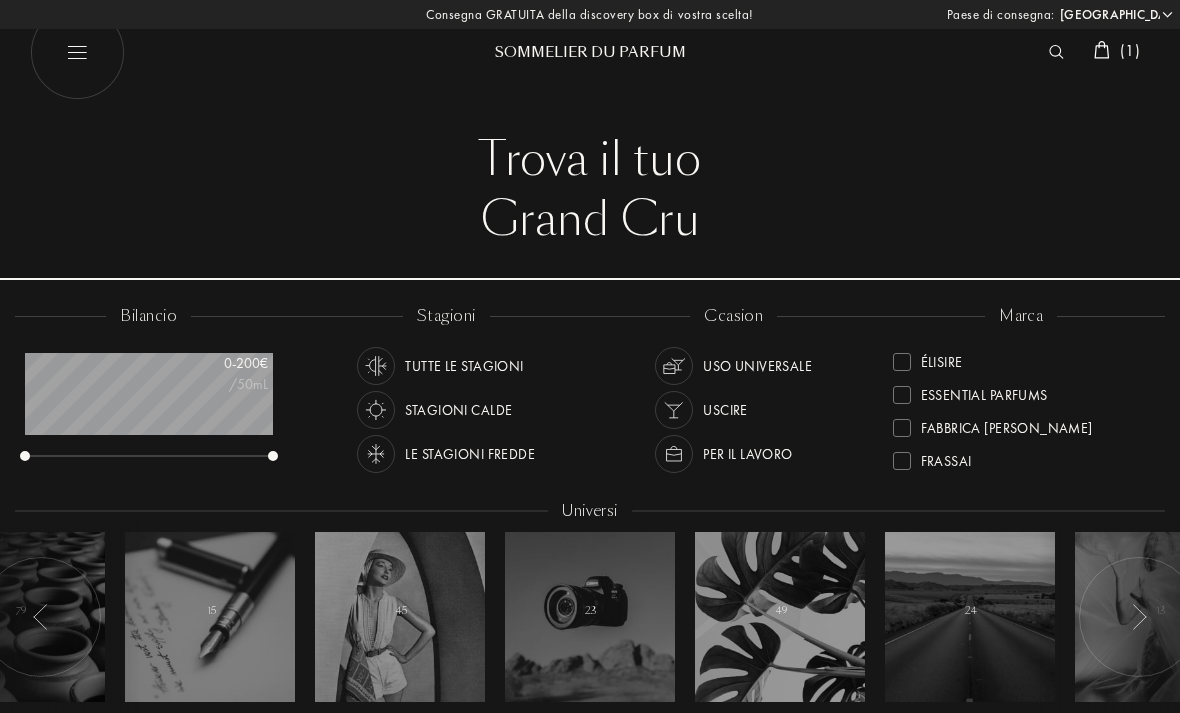 scroll, scrollTop: 195, scrollLeft: 0, axis: vertical 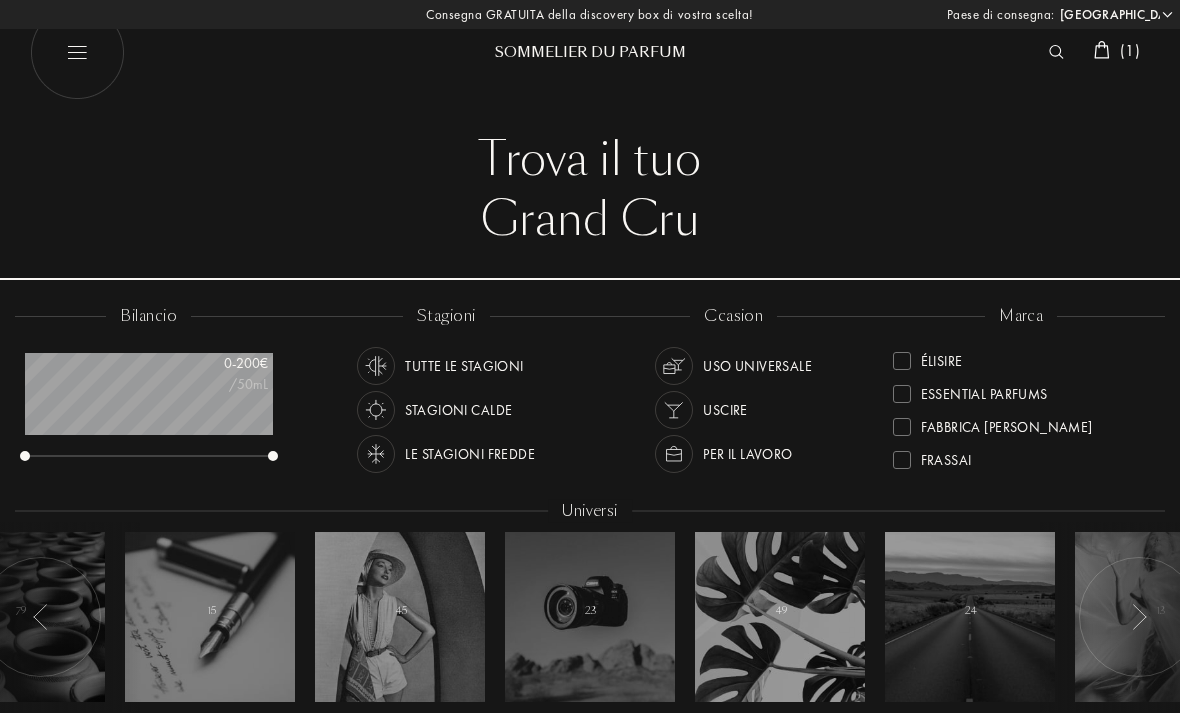 click on "Essential Parfums" at bounding box center (970, 390) 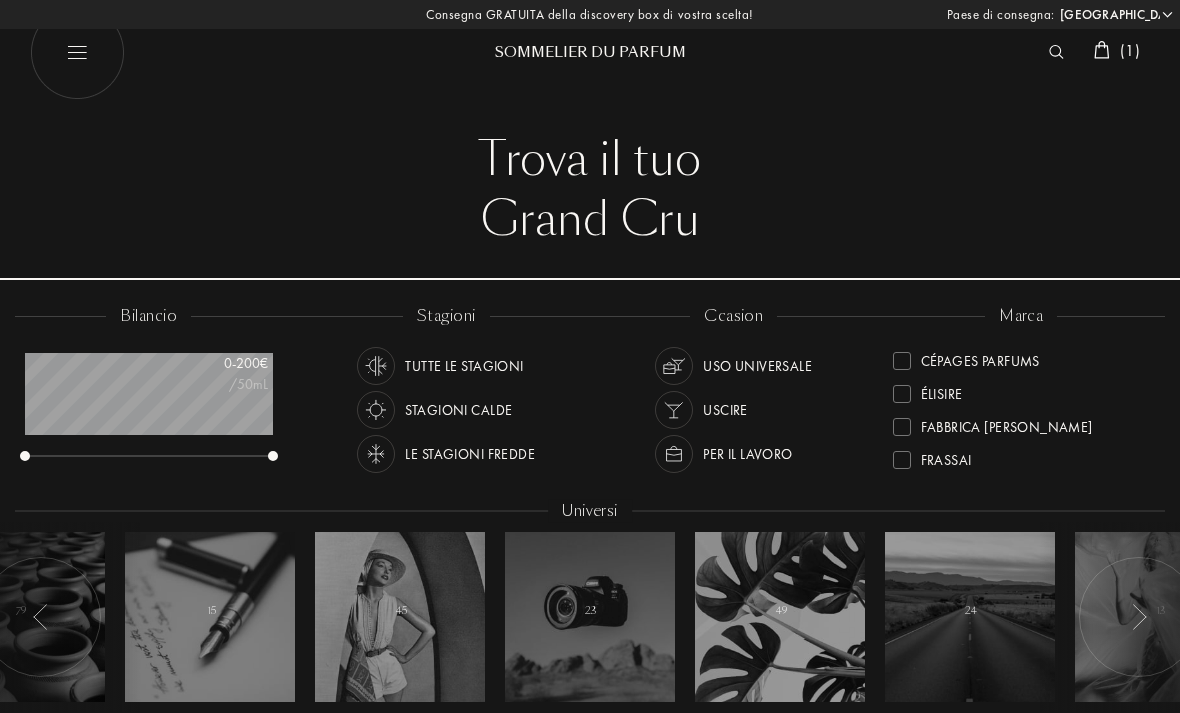 scroll, scrollTop: 0, scrollLeft: 0, axis: both 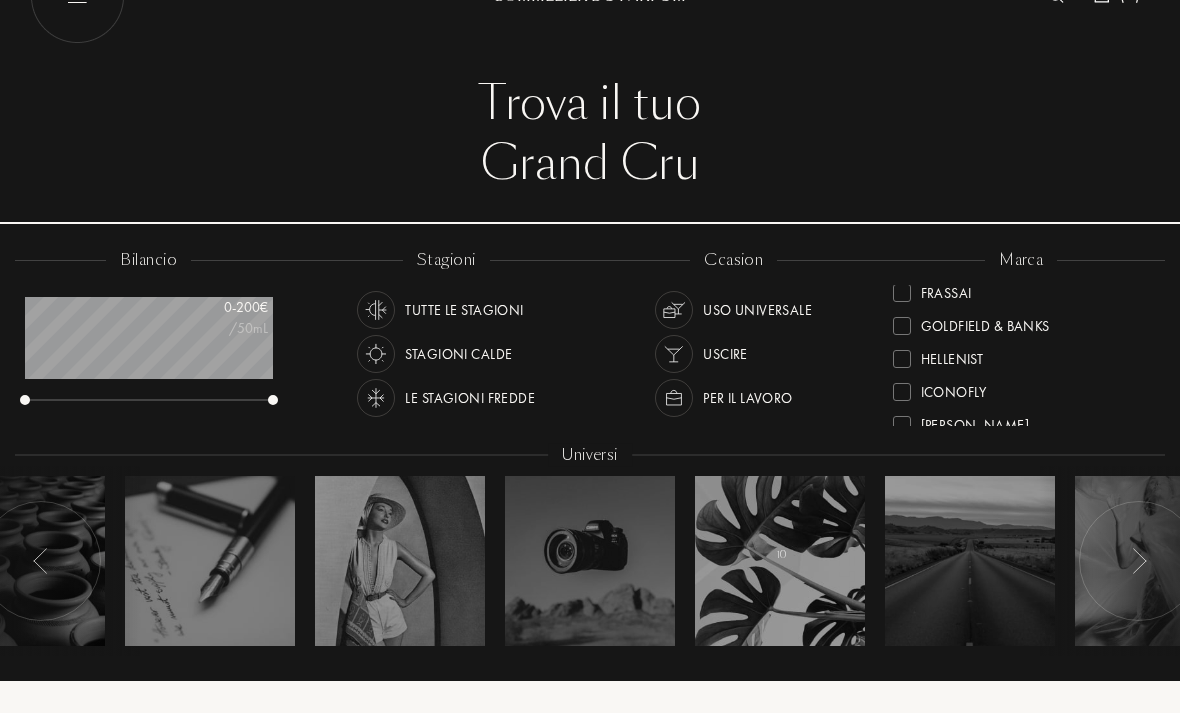 click at bounding box center [902, 326] 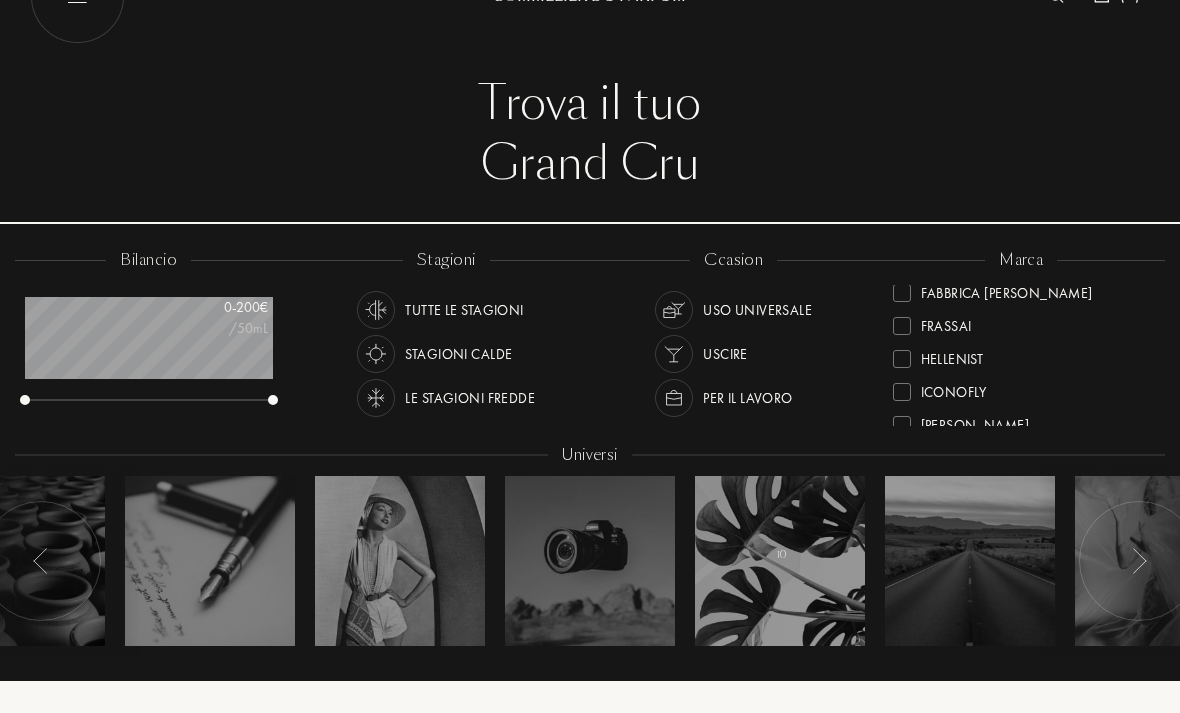 scroll, scrollTop: 0, scrollLeft: 0, axis: both 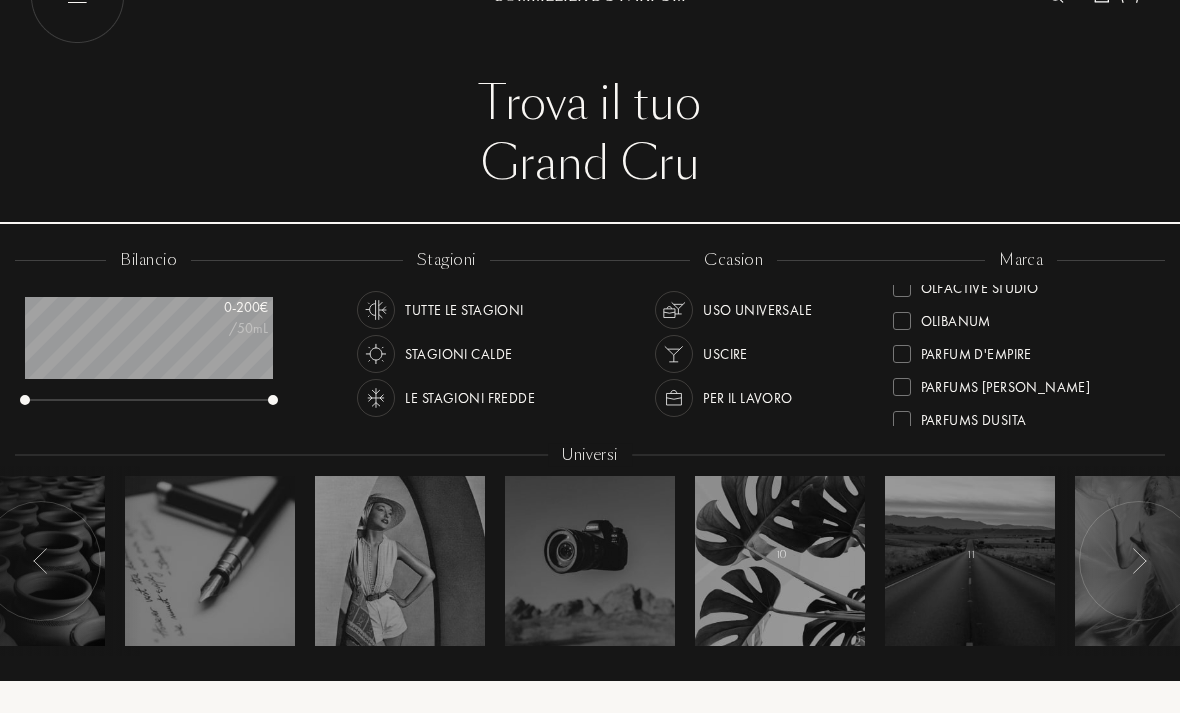 click at bounding box center (902, 354) 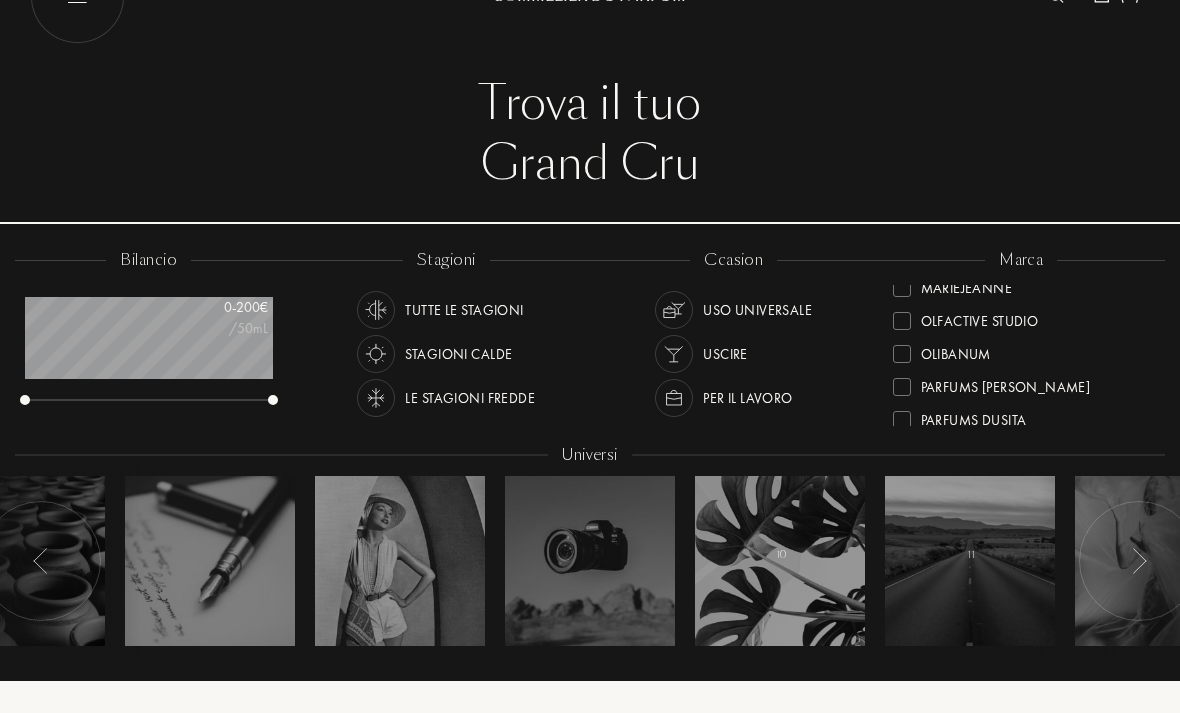 scroll, scrollTop: 6, scrollLeft: 0, axis: vertical 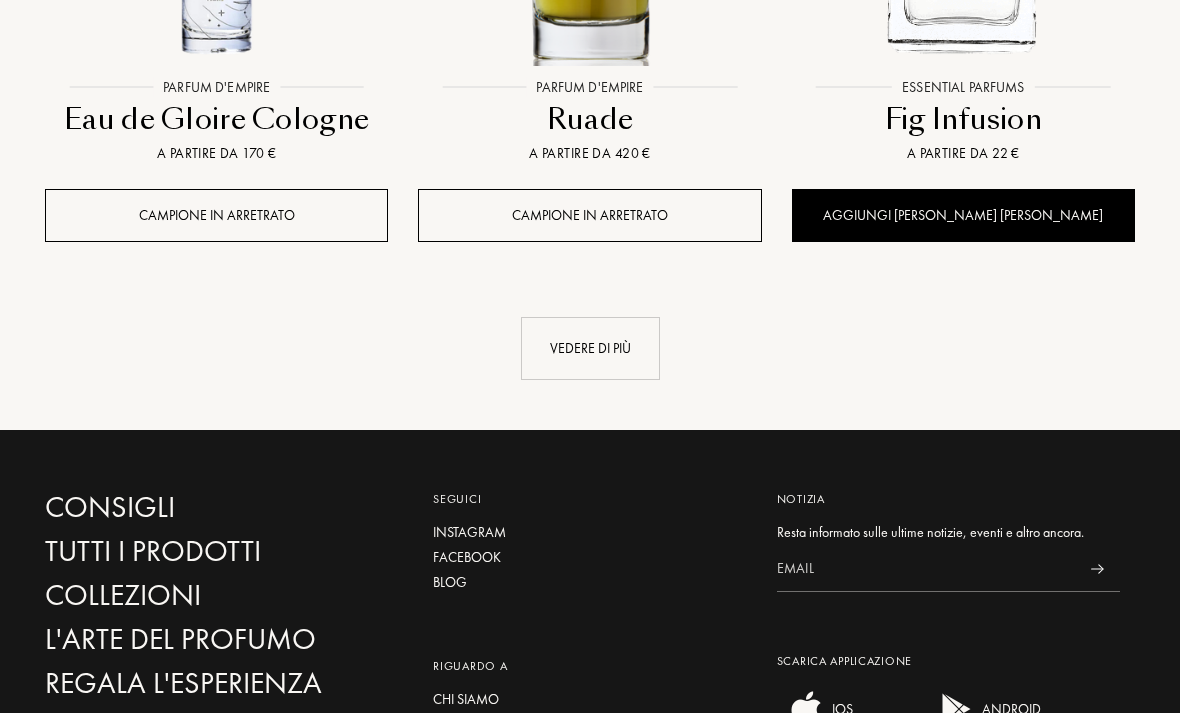 click on "Vedere di più" at bounding box center (590, 348) 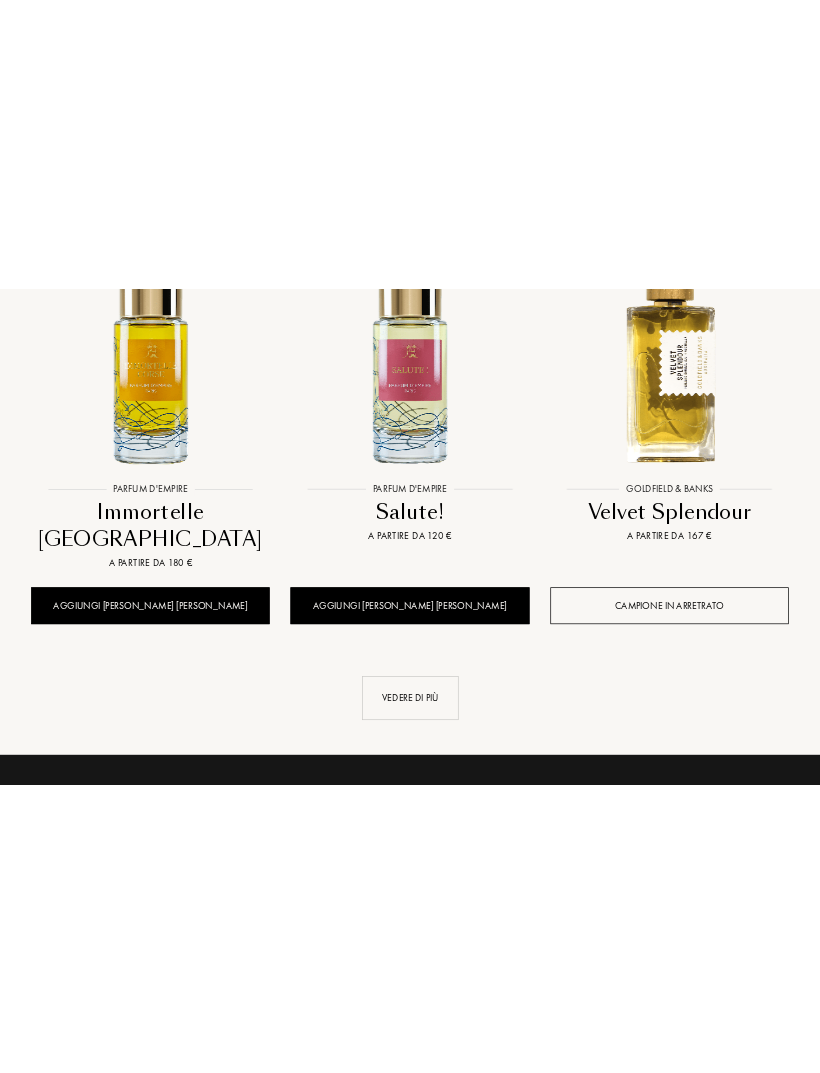 scroll, scrollTop: 4396, scrollLeft: 0, axis: vertical 